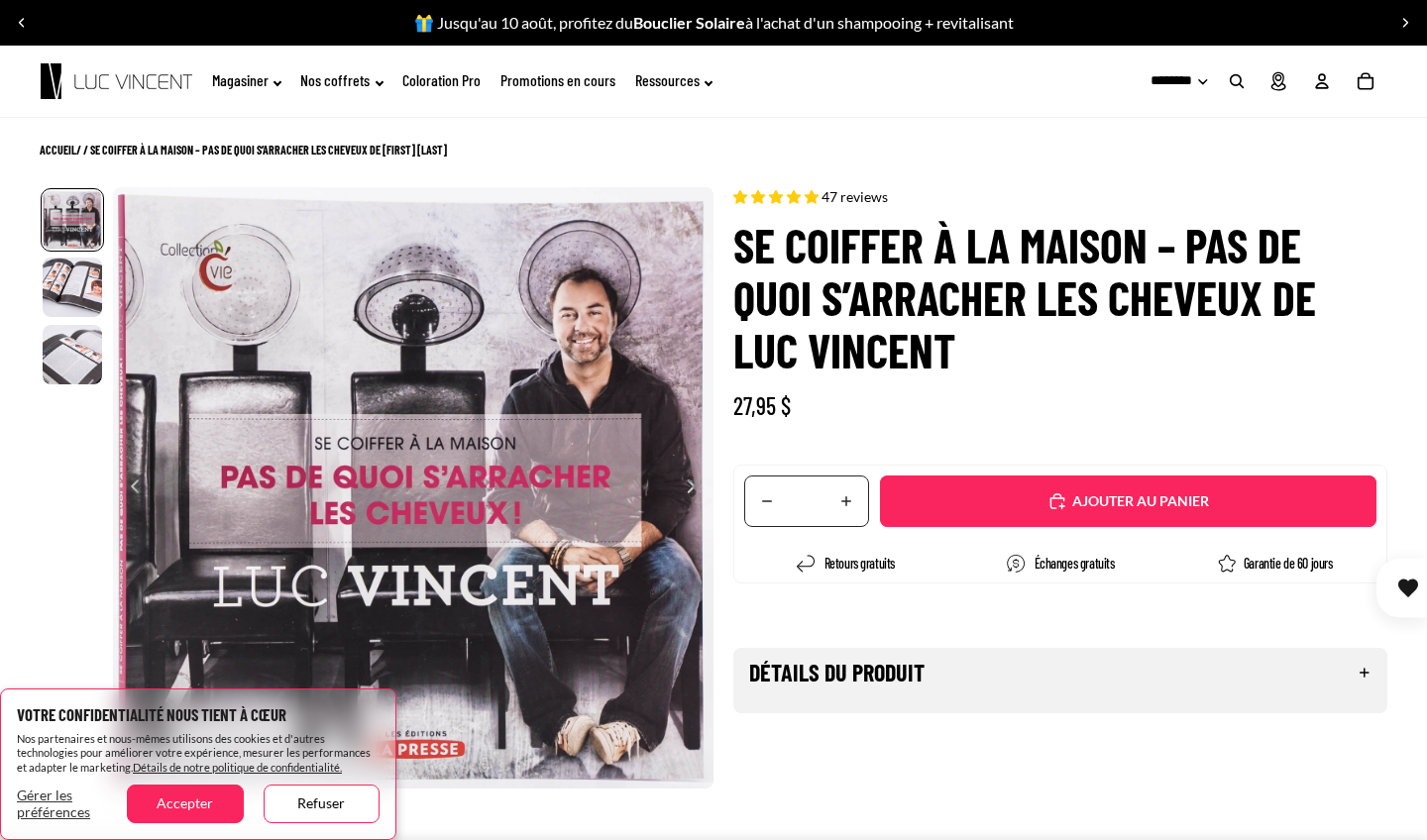 select on "**********" 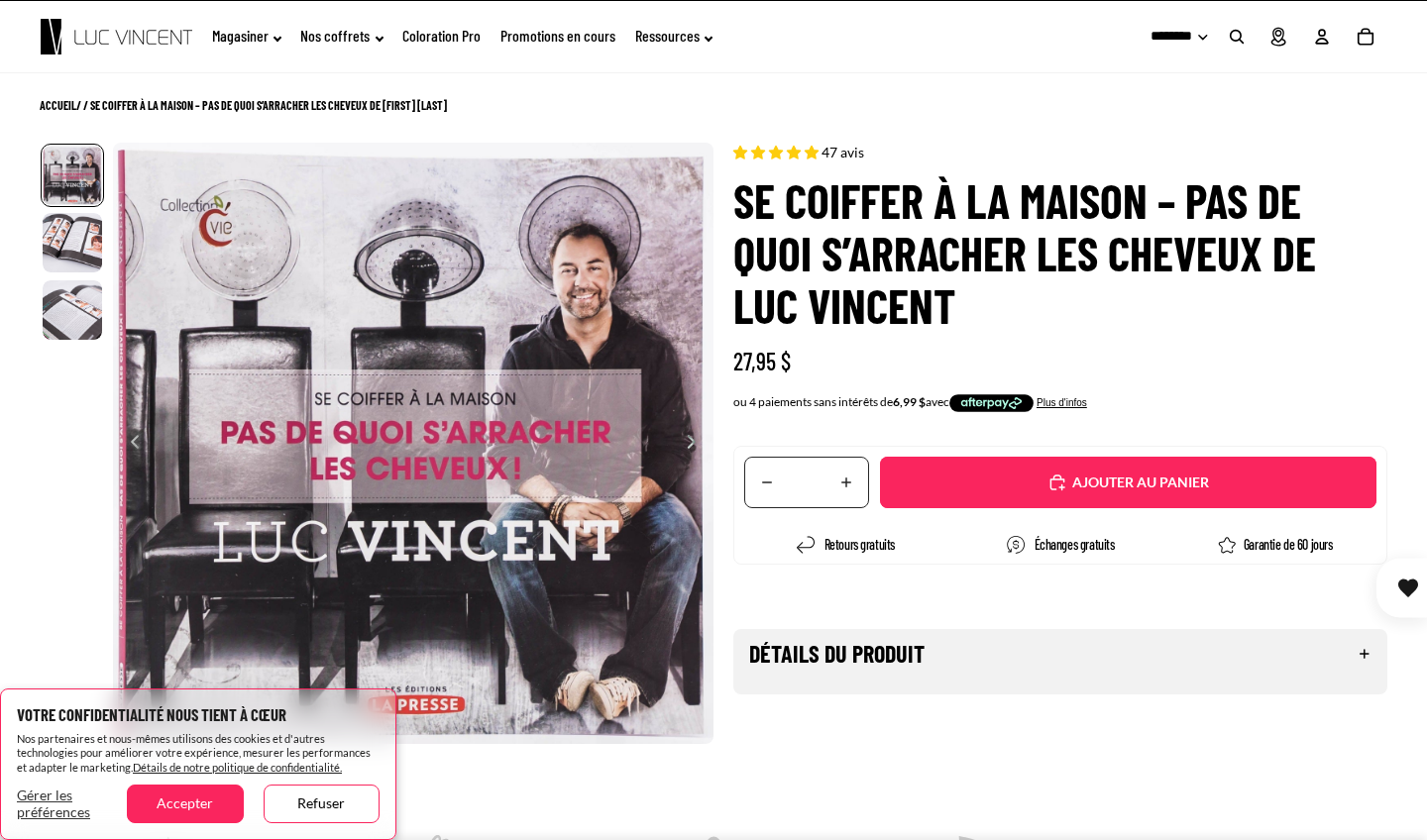 scroll, scrollTop: 42, scrollLeft: 0, axis: vertical 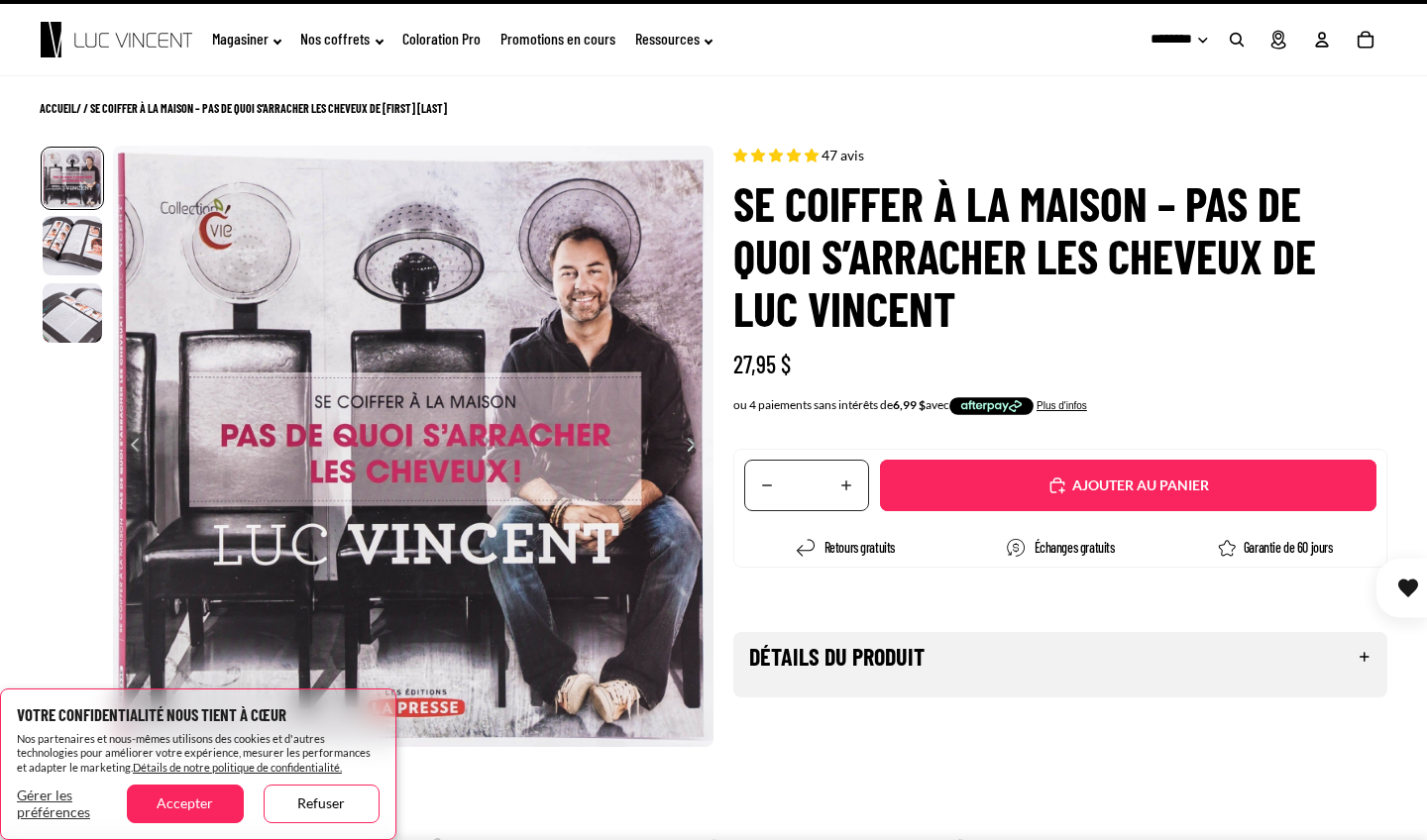 click 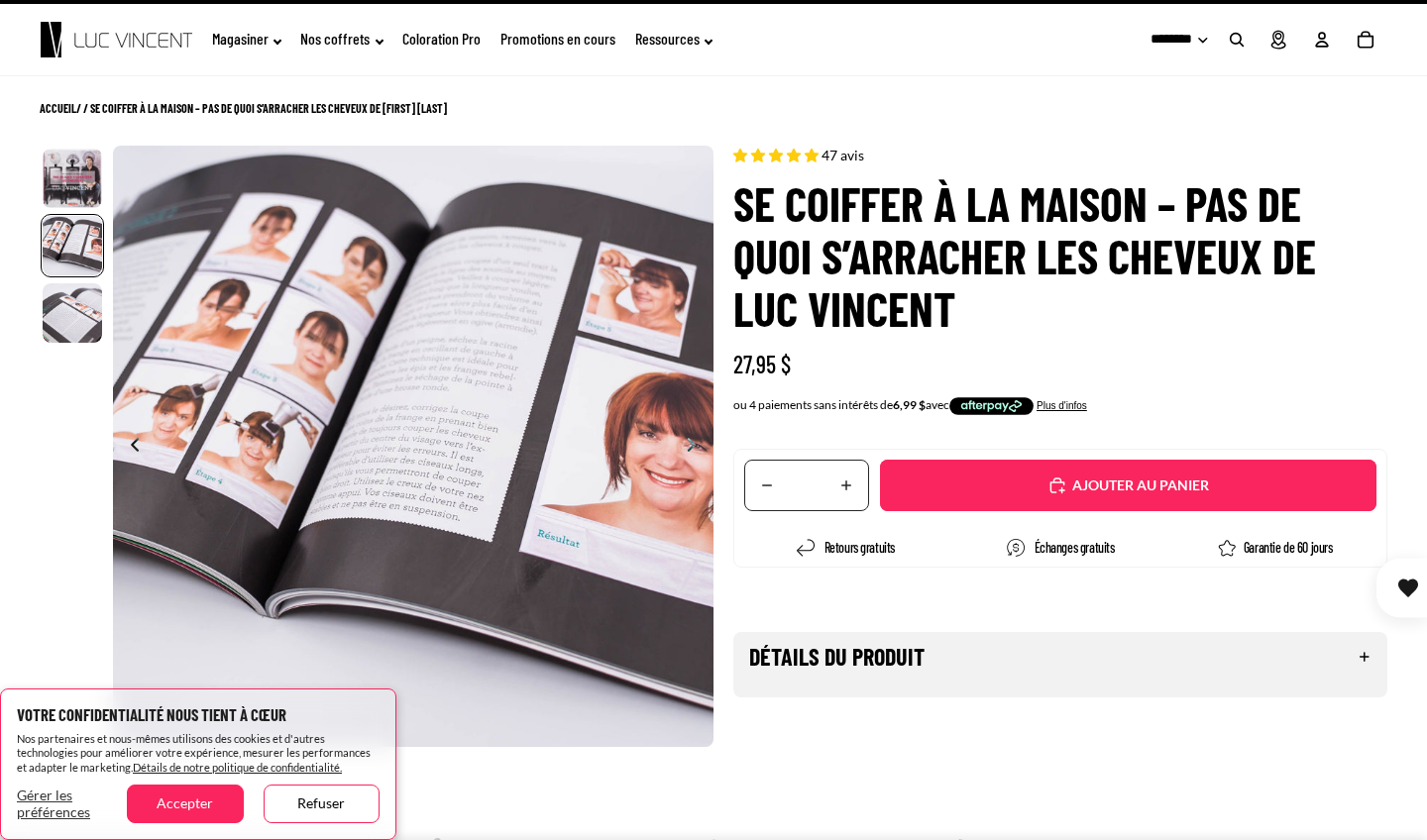 scroll, scrollTop: 0, scrollLeft: 602, axis: horizontal 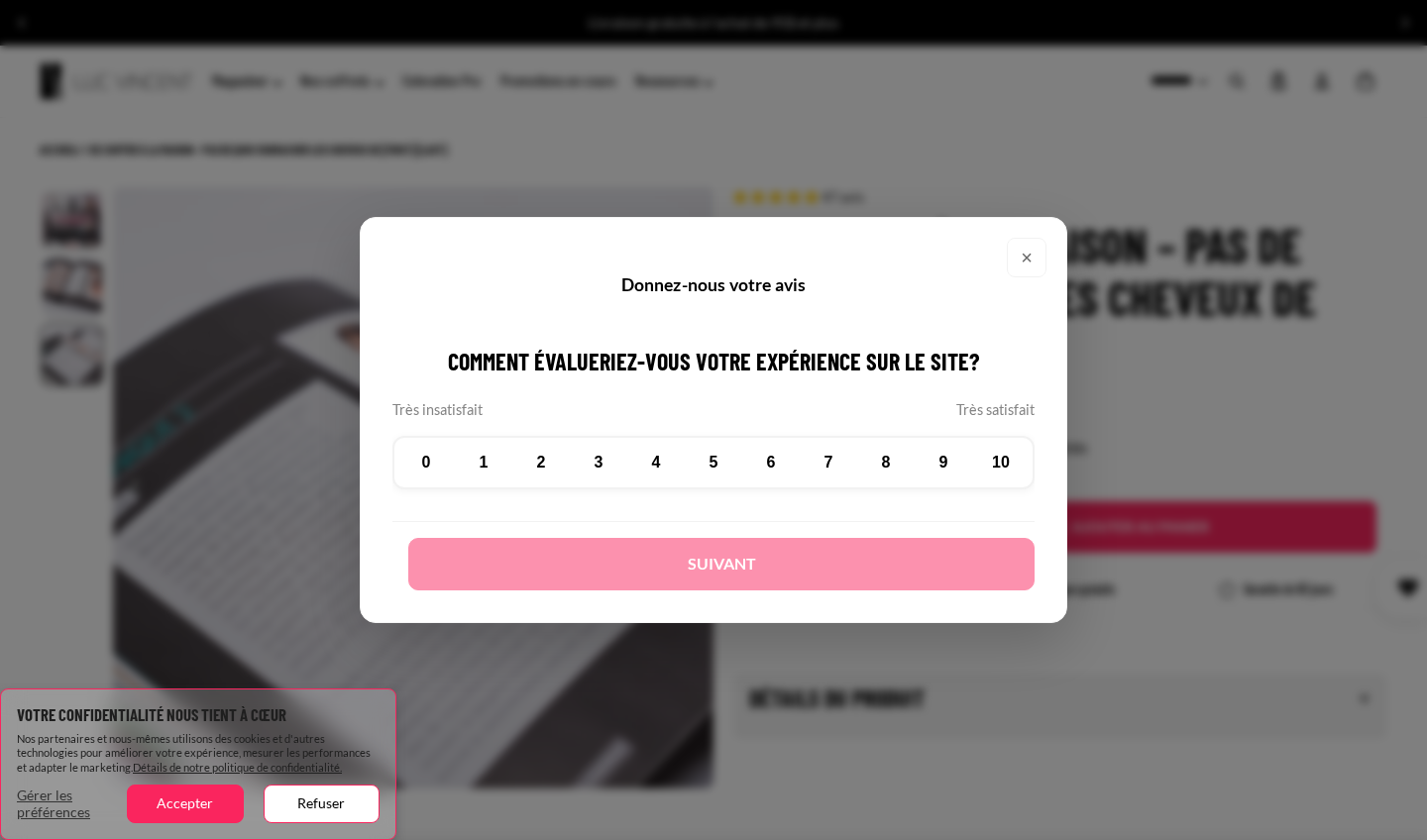 click on "×" at bounding box center (1027, 258) 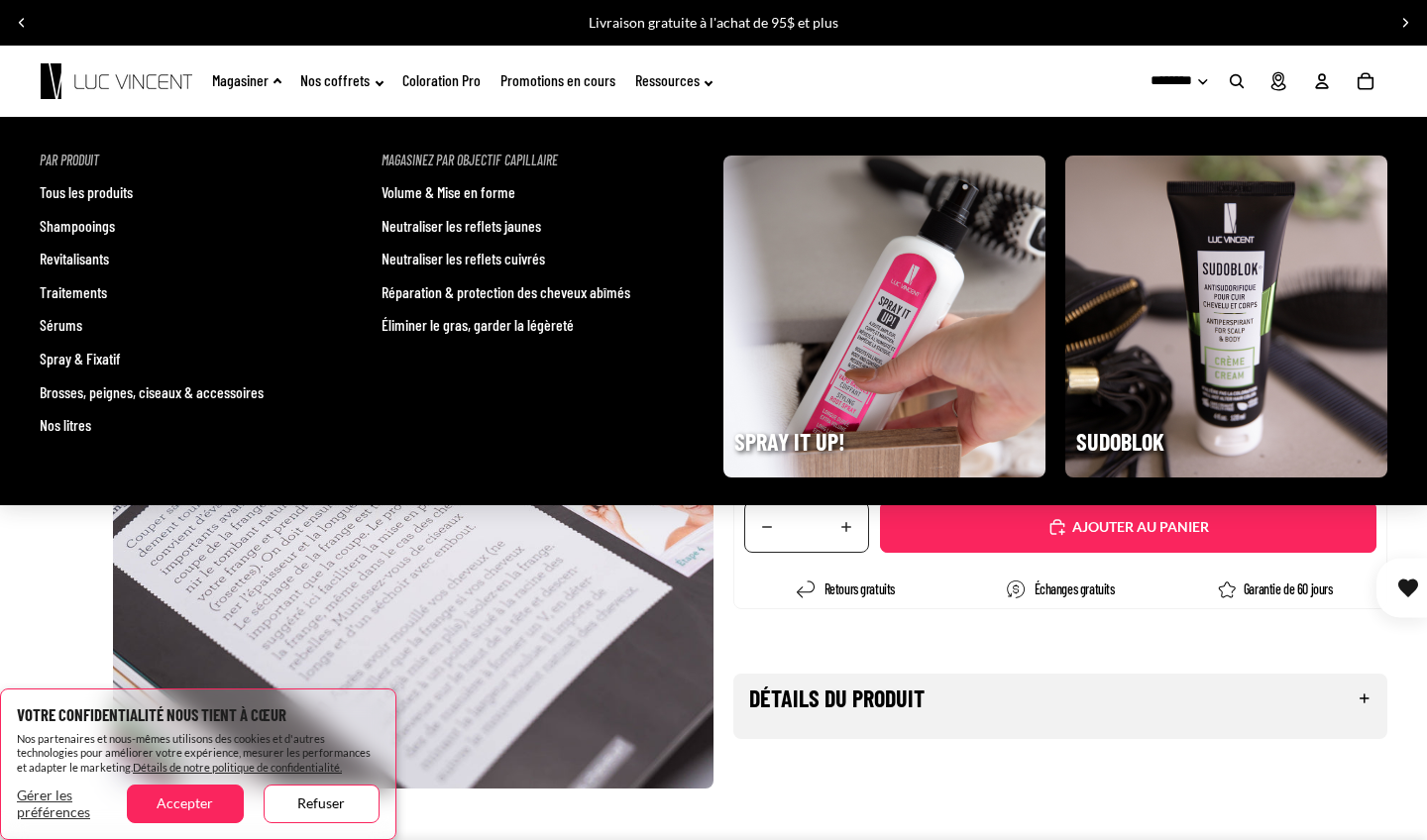 click on "Volume & Mise en forme" at bounding box center [448, 192] 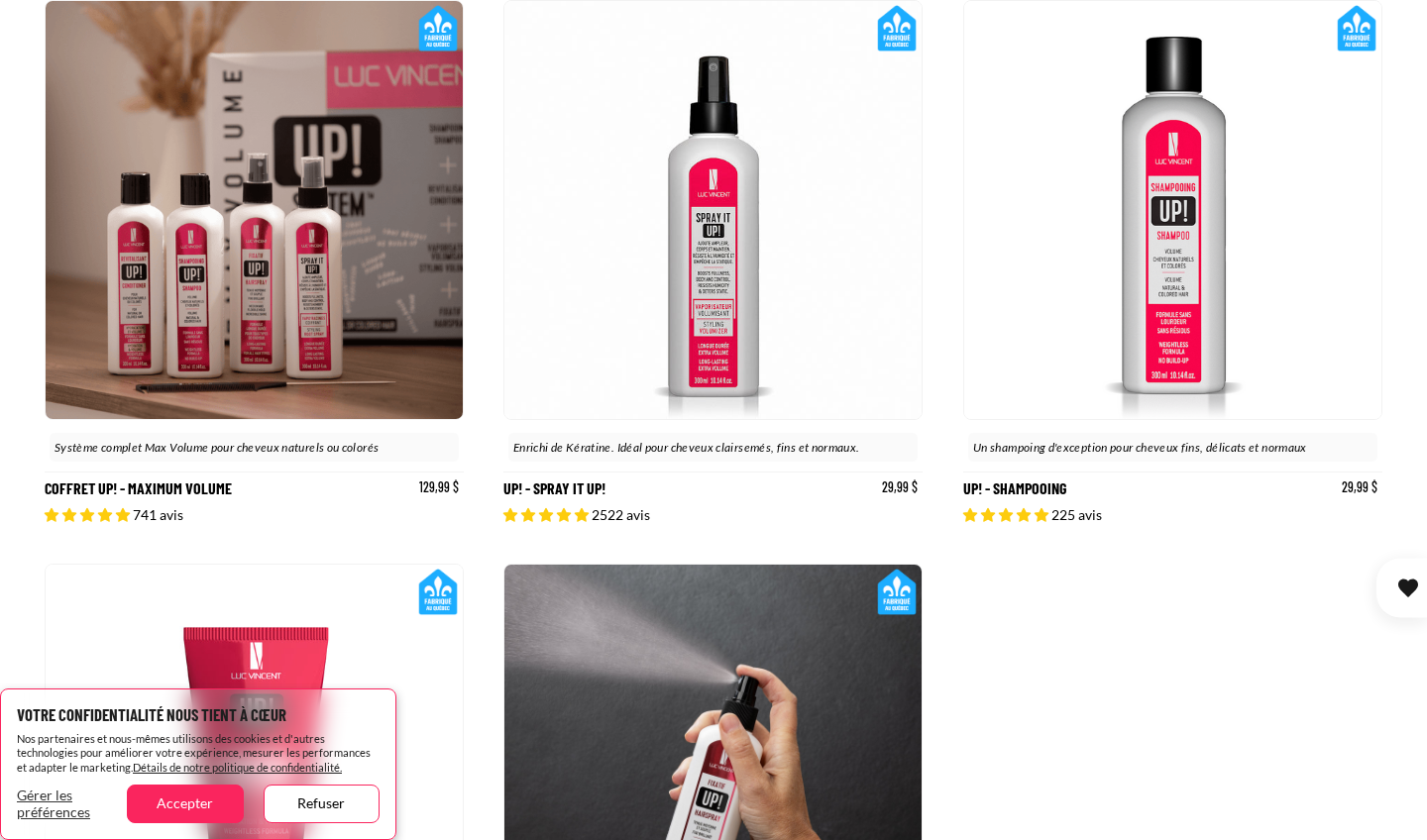 scroll, scrollTop: 425, scrollLeft: 0, axis: vertical 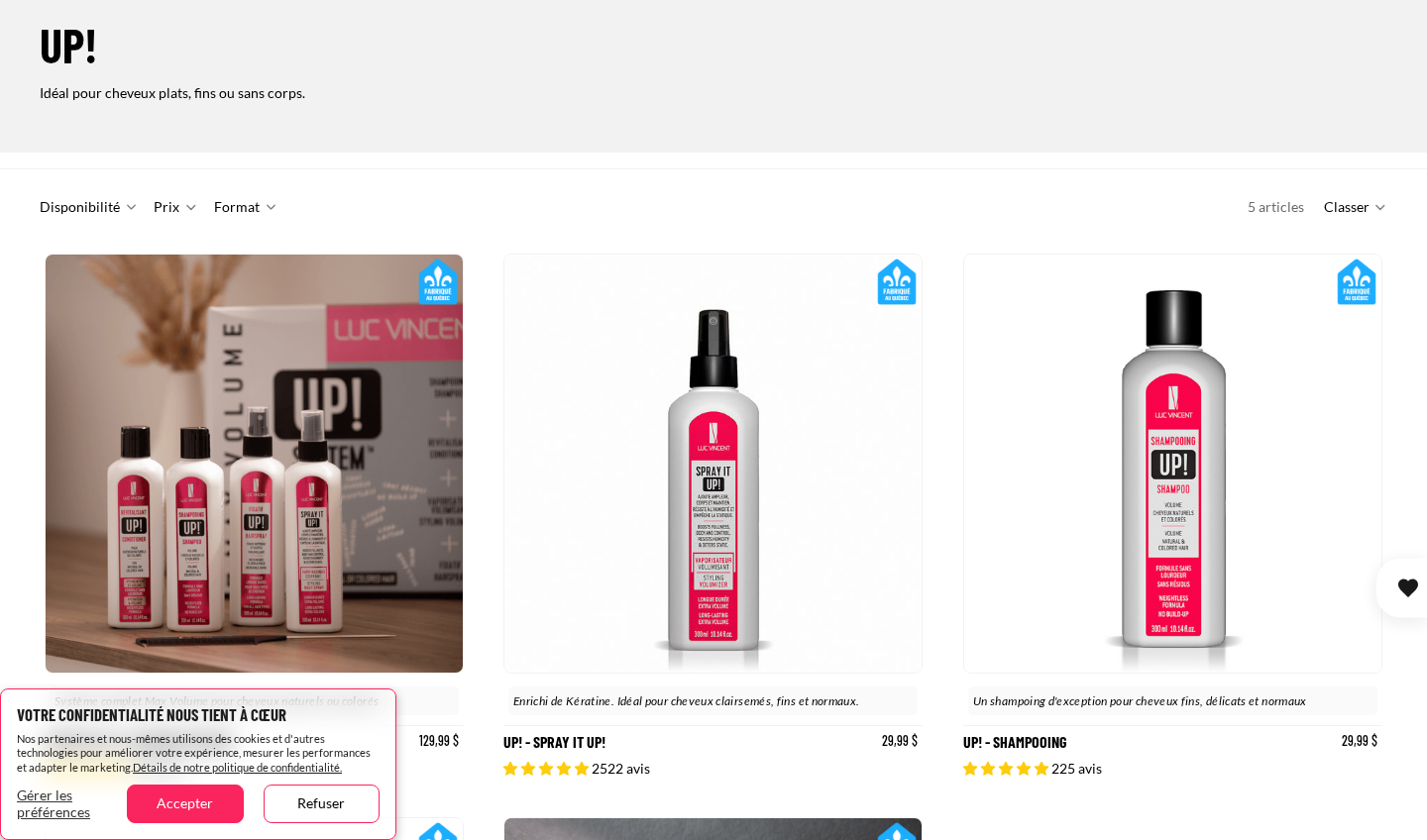 click 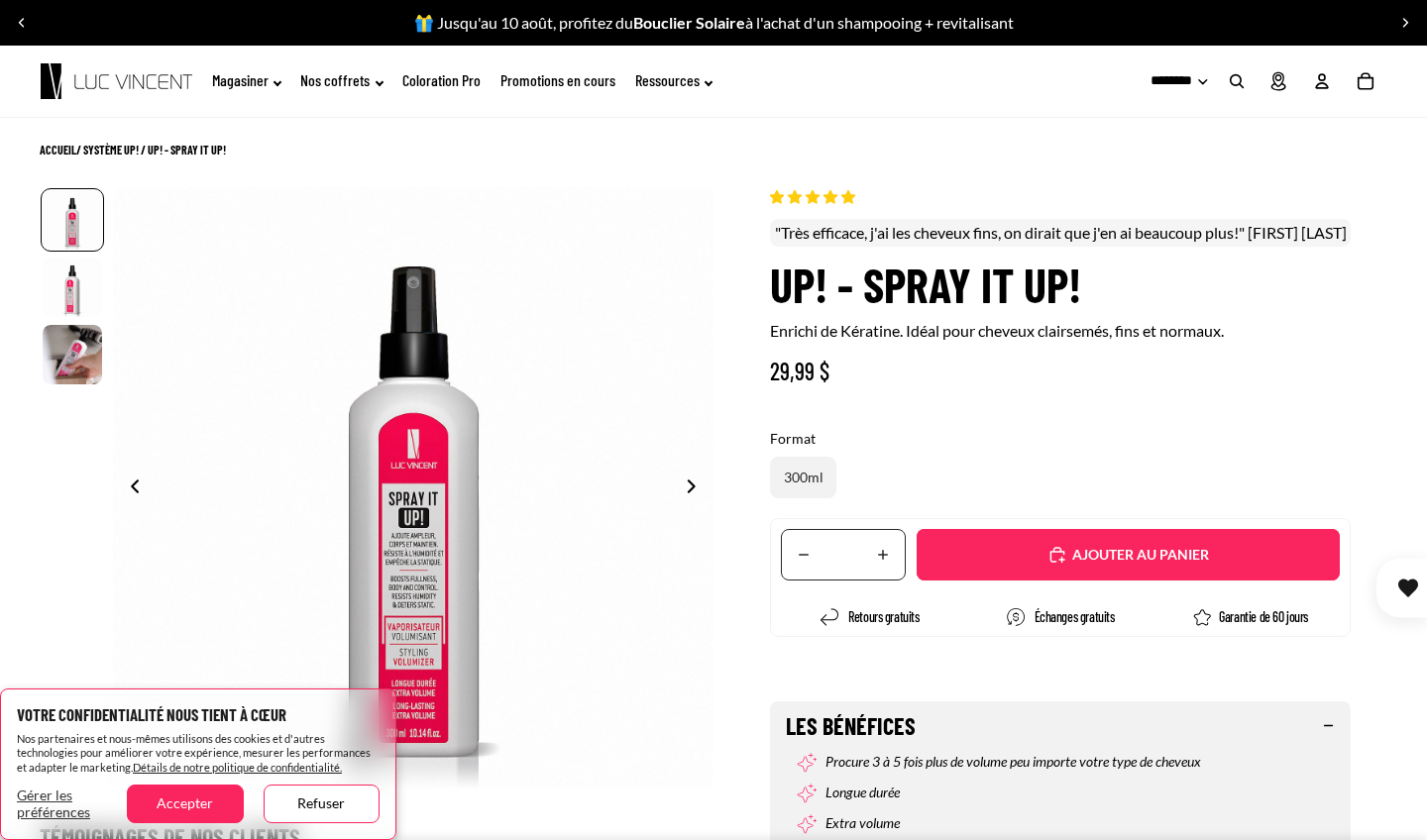 select on "**********" 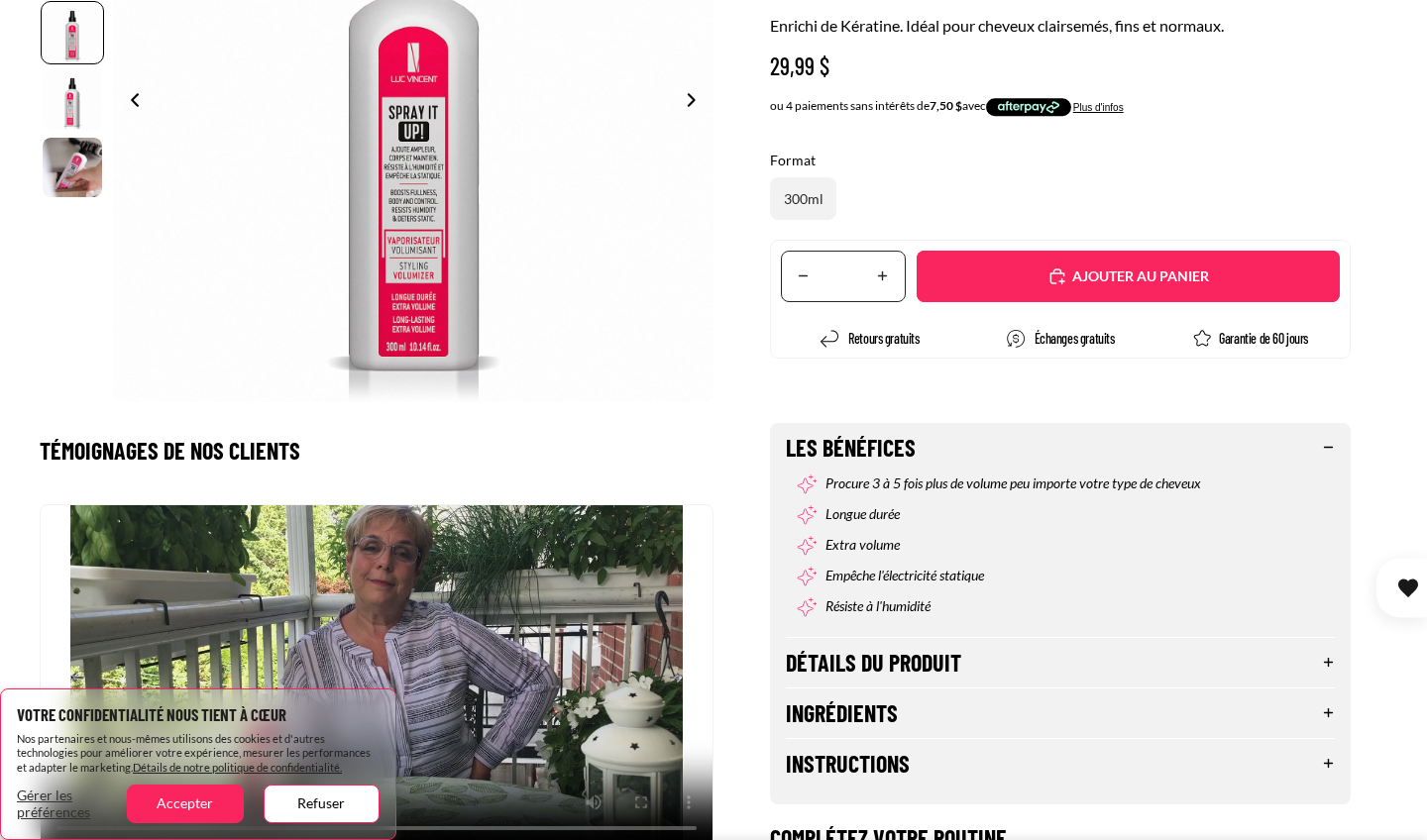 scroll, scrollTop: 417, scrollLeft: 0, axis: vertical 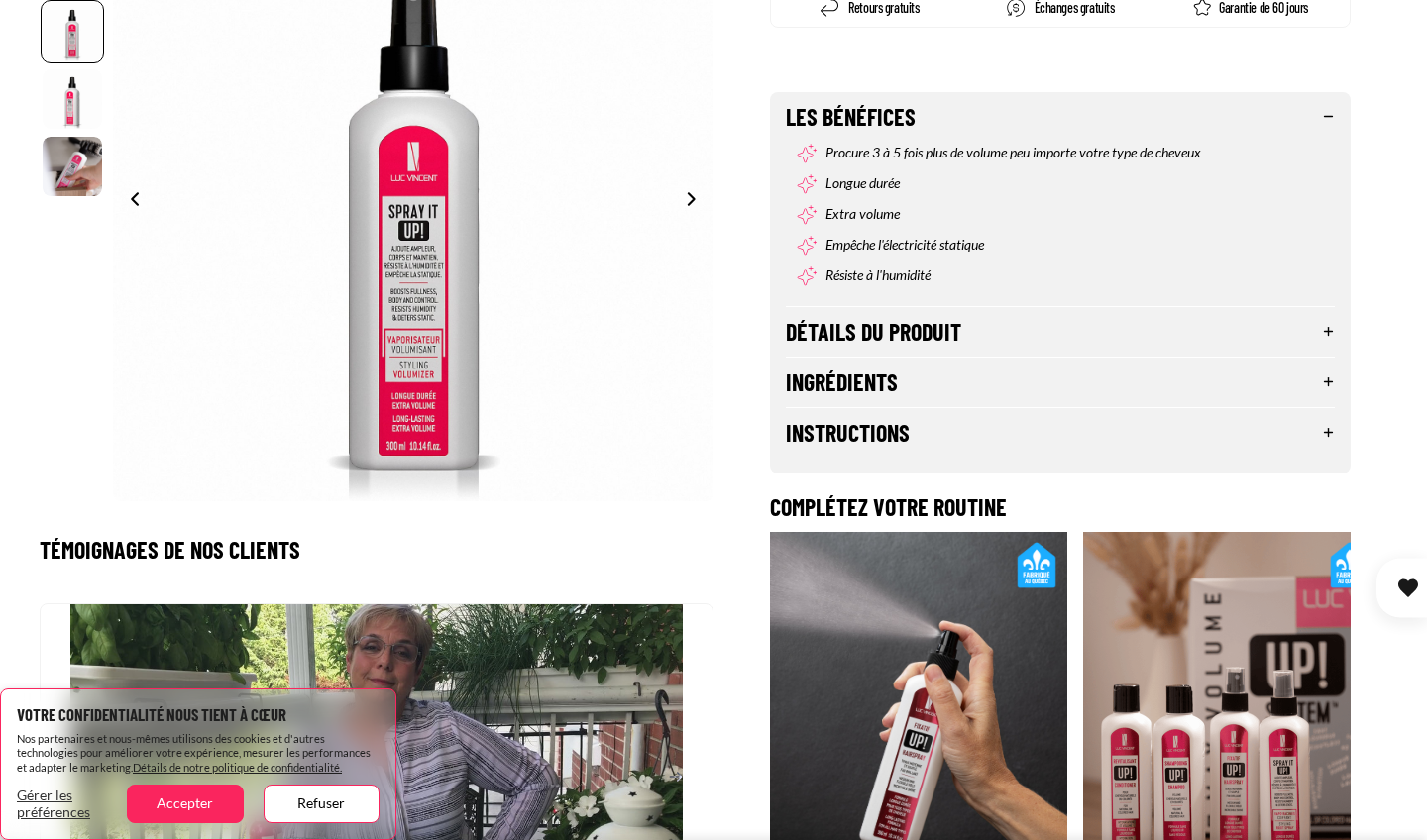 click on "Détails du produit" at bounding box center [1060, 332] 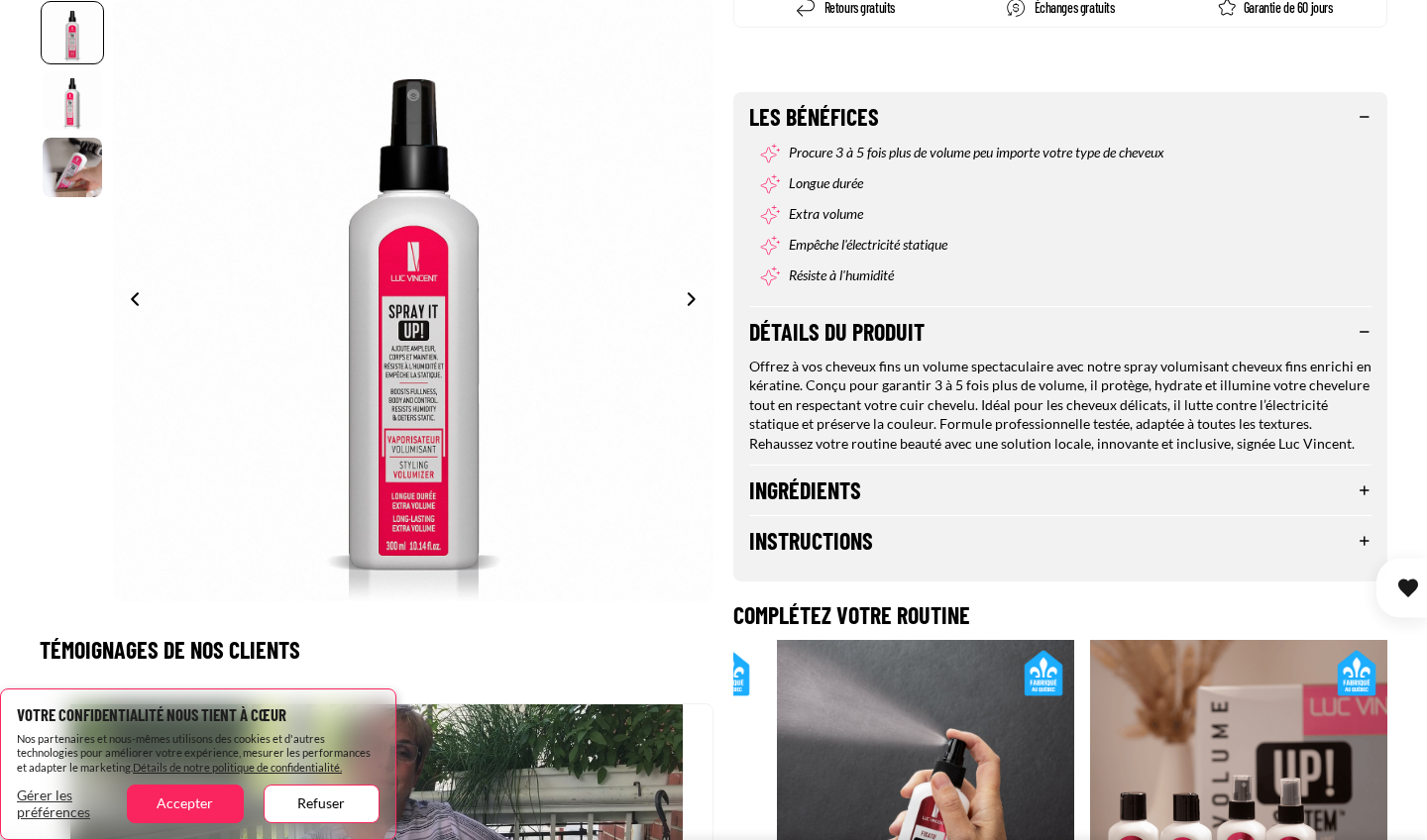 click on "Ingrédients" at bounding box center [1060, 490] 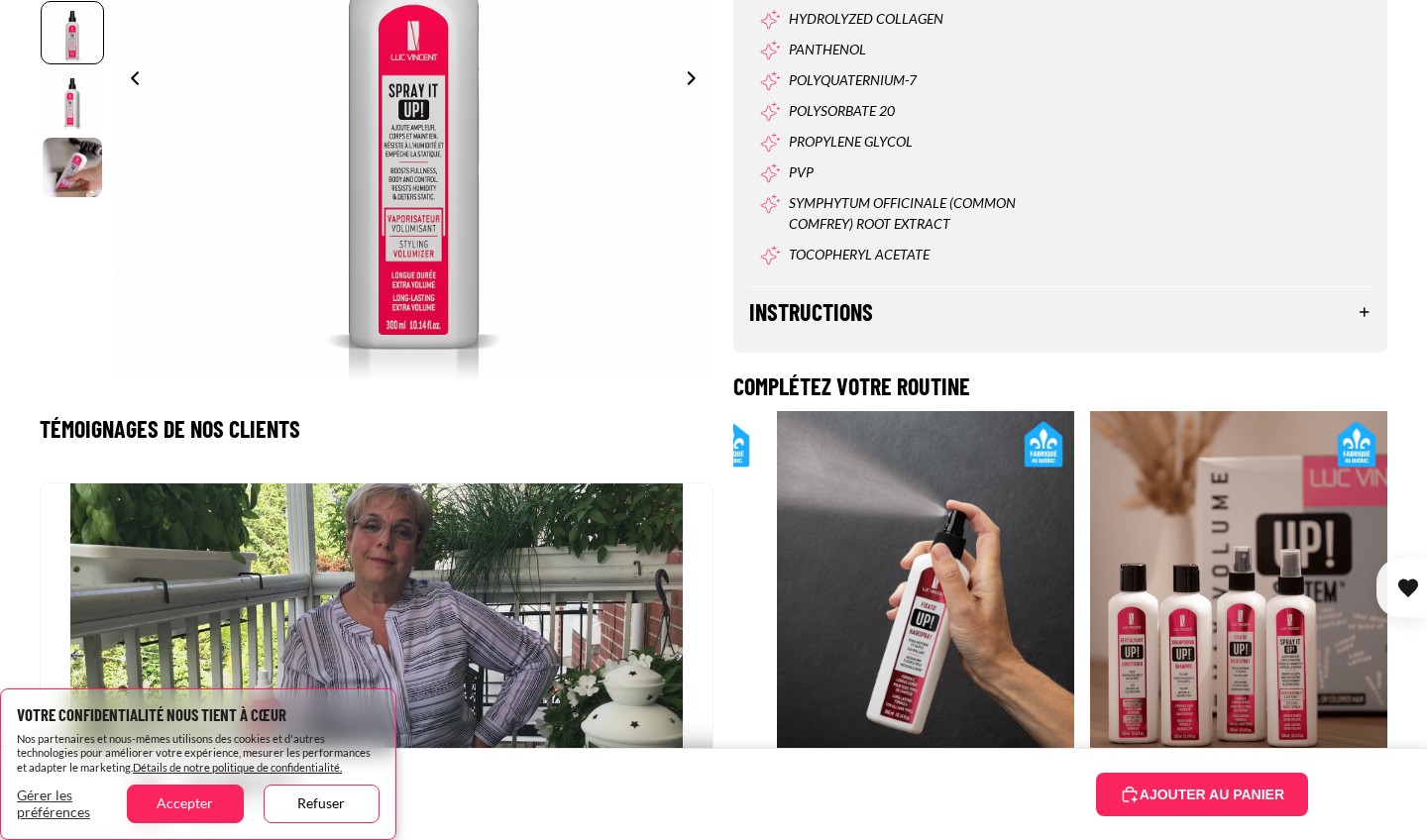 scroll, scrollTop: 1628, scrollLeft: 0, axis: vertical 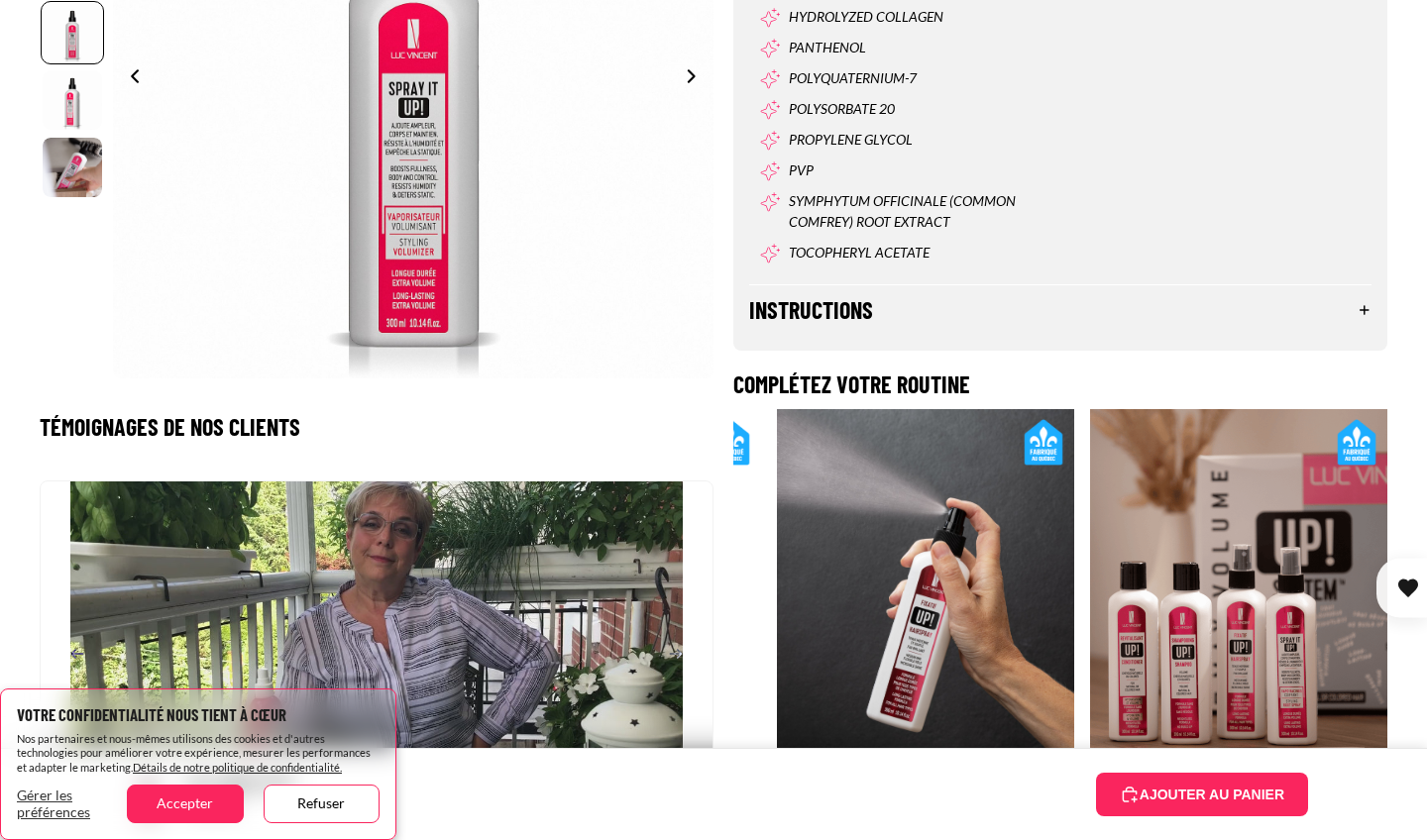click on "Instructions" at bounding box center [1060, 310] 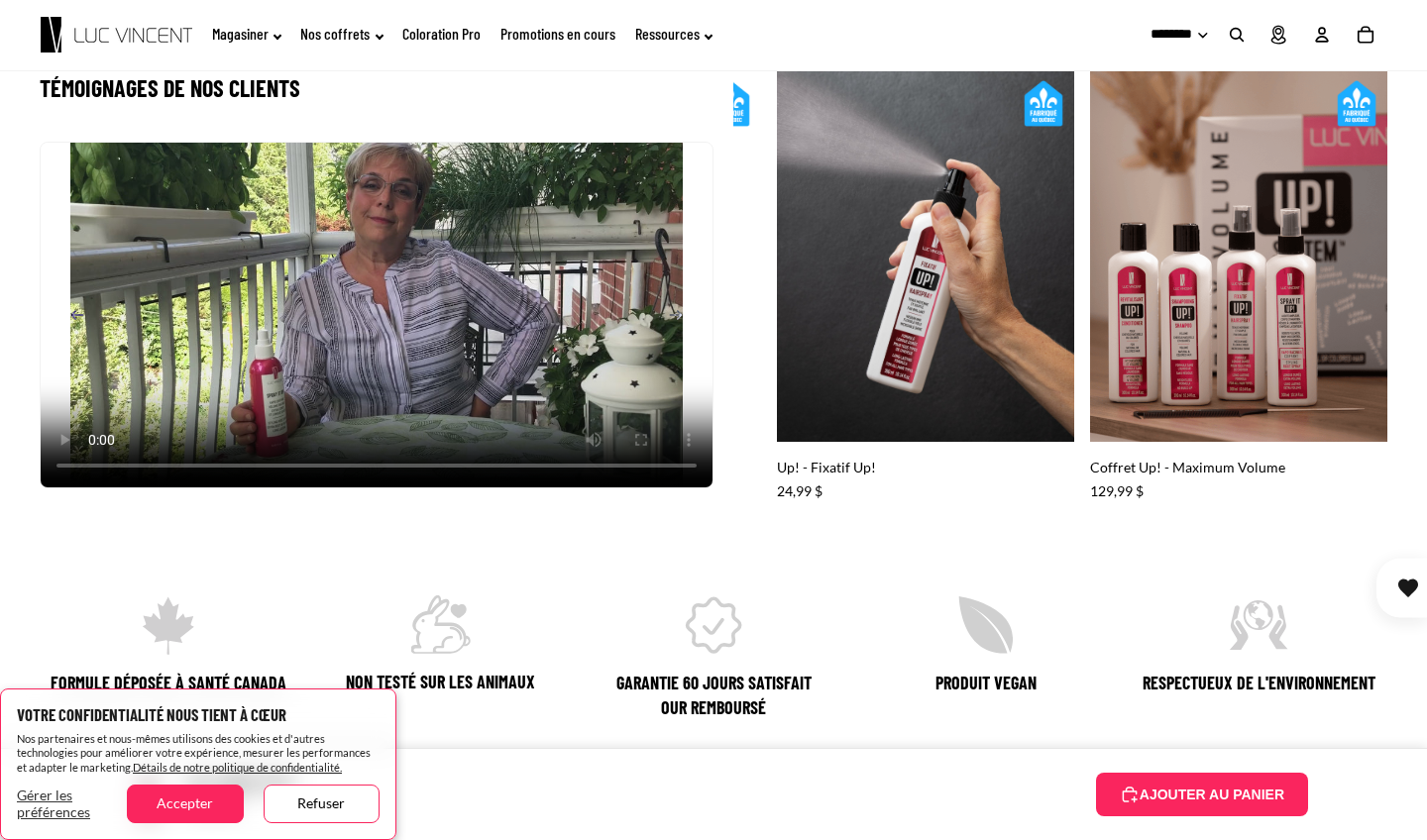 scroll, scrollTop: 2082, scrollLeft: 0, axis: vertical 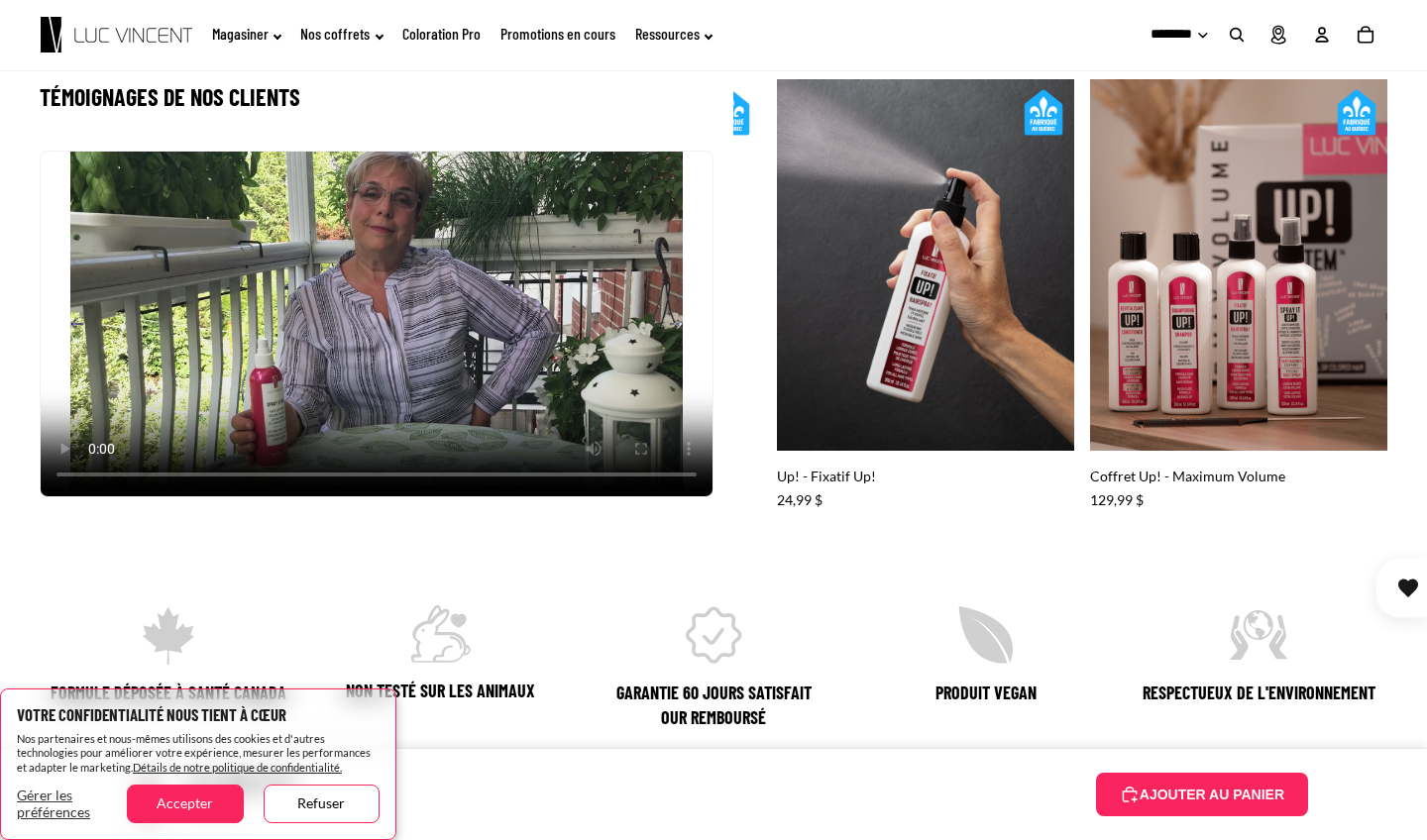 click 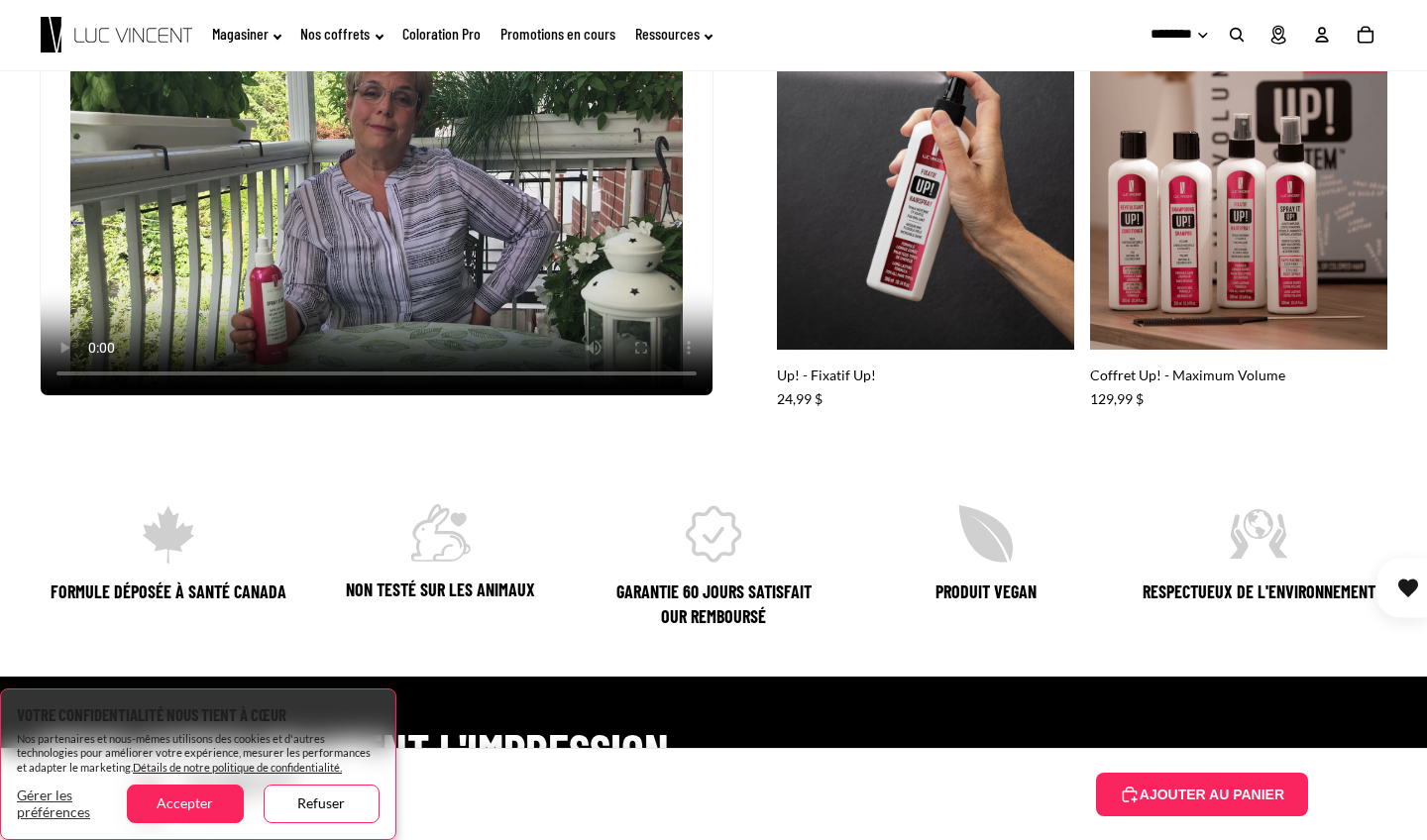 scroll, scrollTop: 2168, scrollLeft: 0, axis: vertical 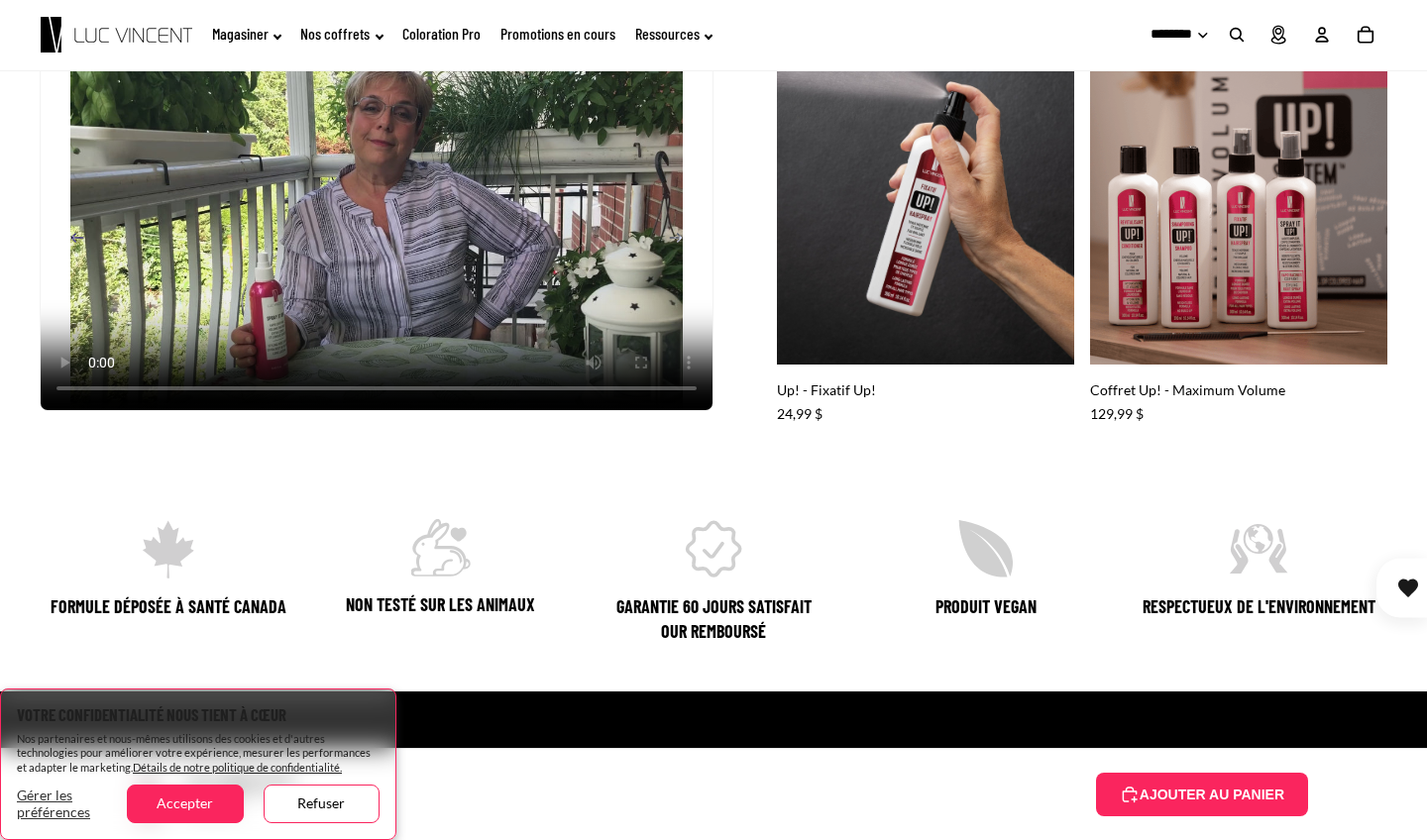 click 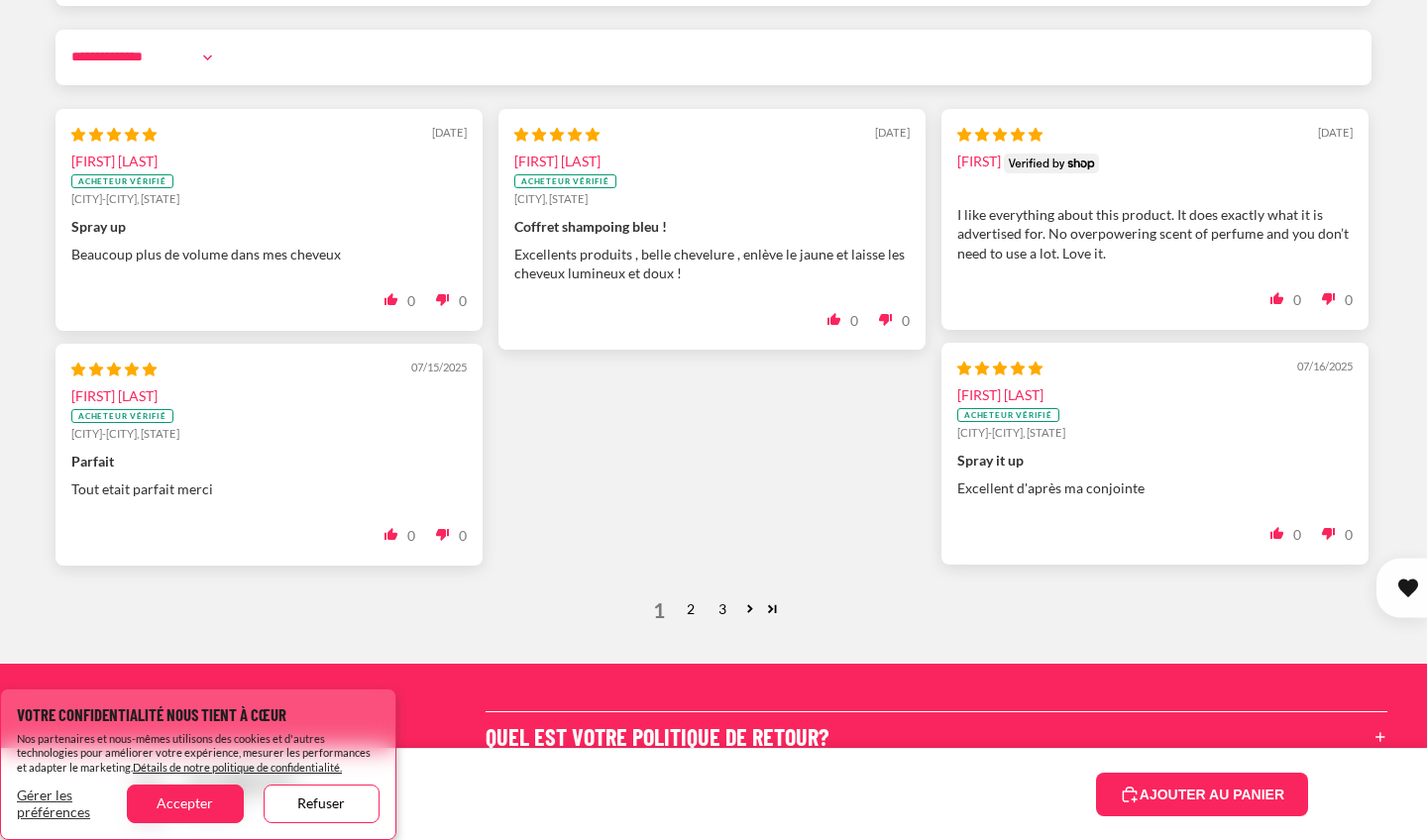 scroll, scrollTop: 7530, scrollLeft: 0, axis: vertical 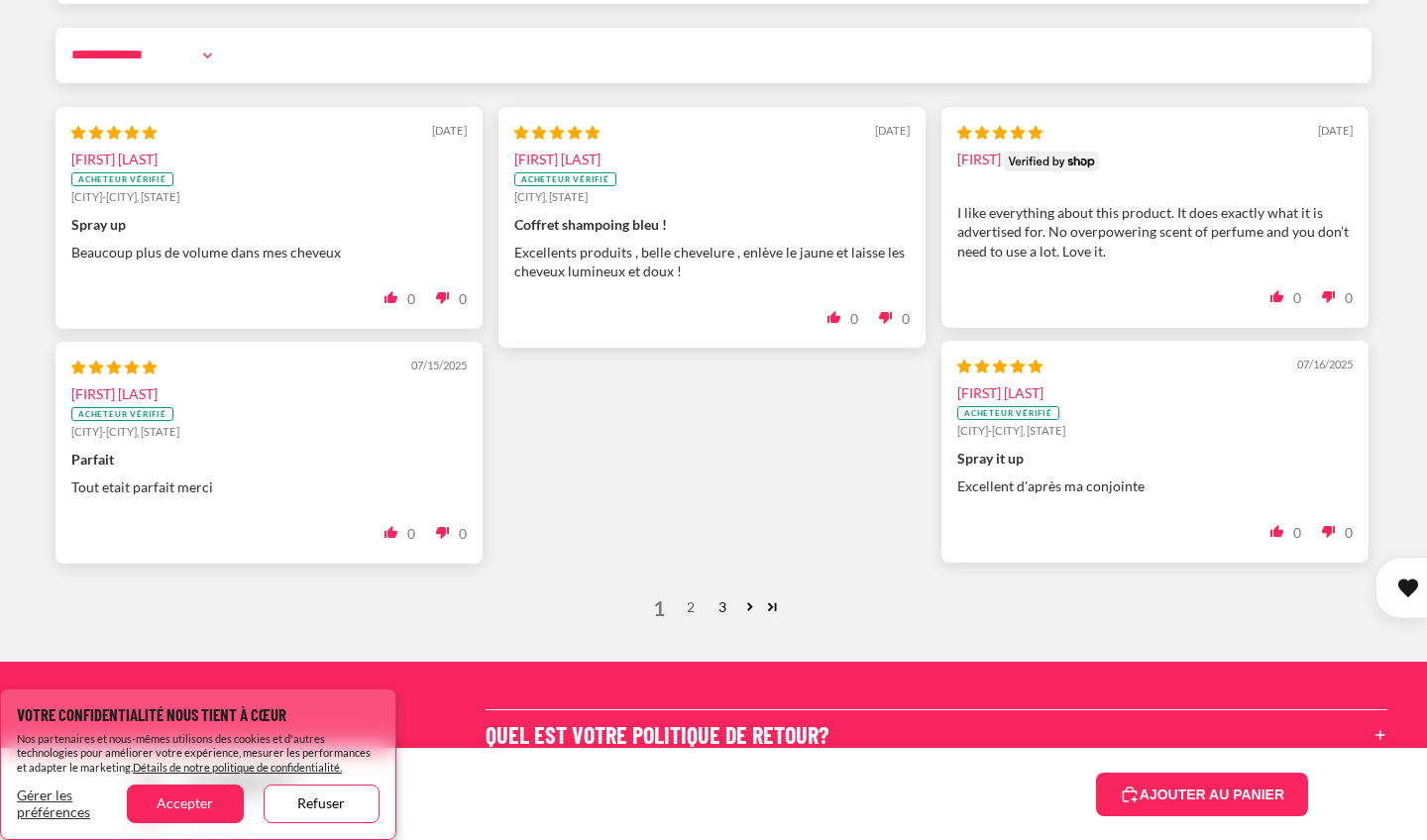 click on "2" at bounding box center [691, 607] 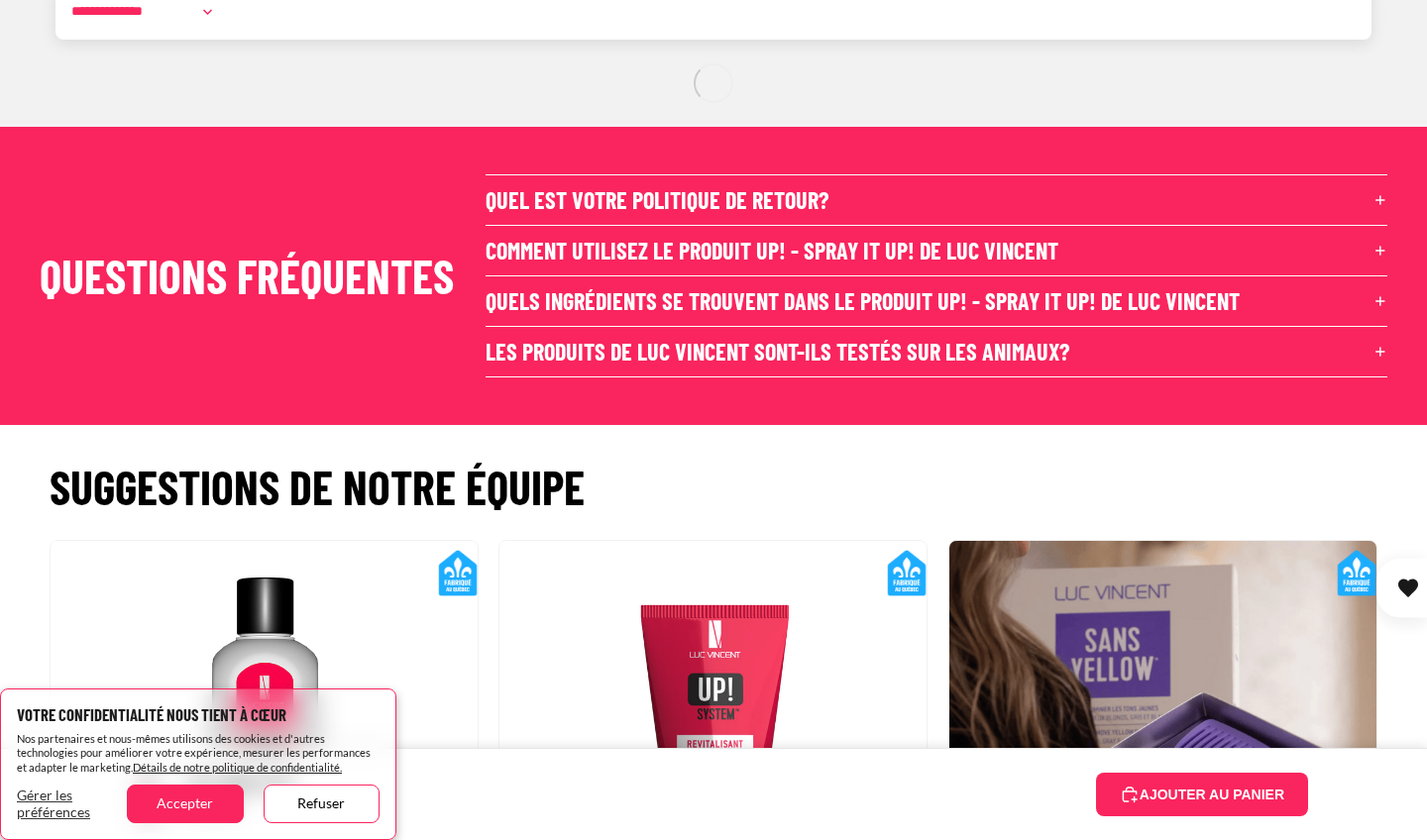 scroll, scrollTop: 7576, scrollLeft: 0, axis: vertical 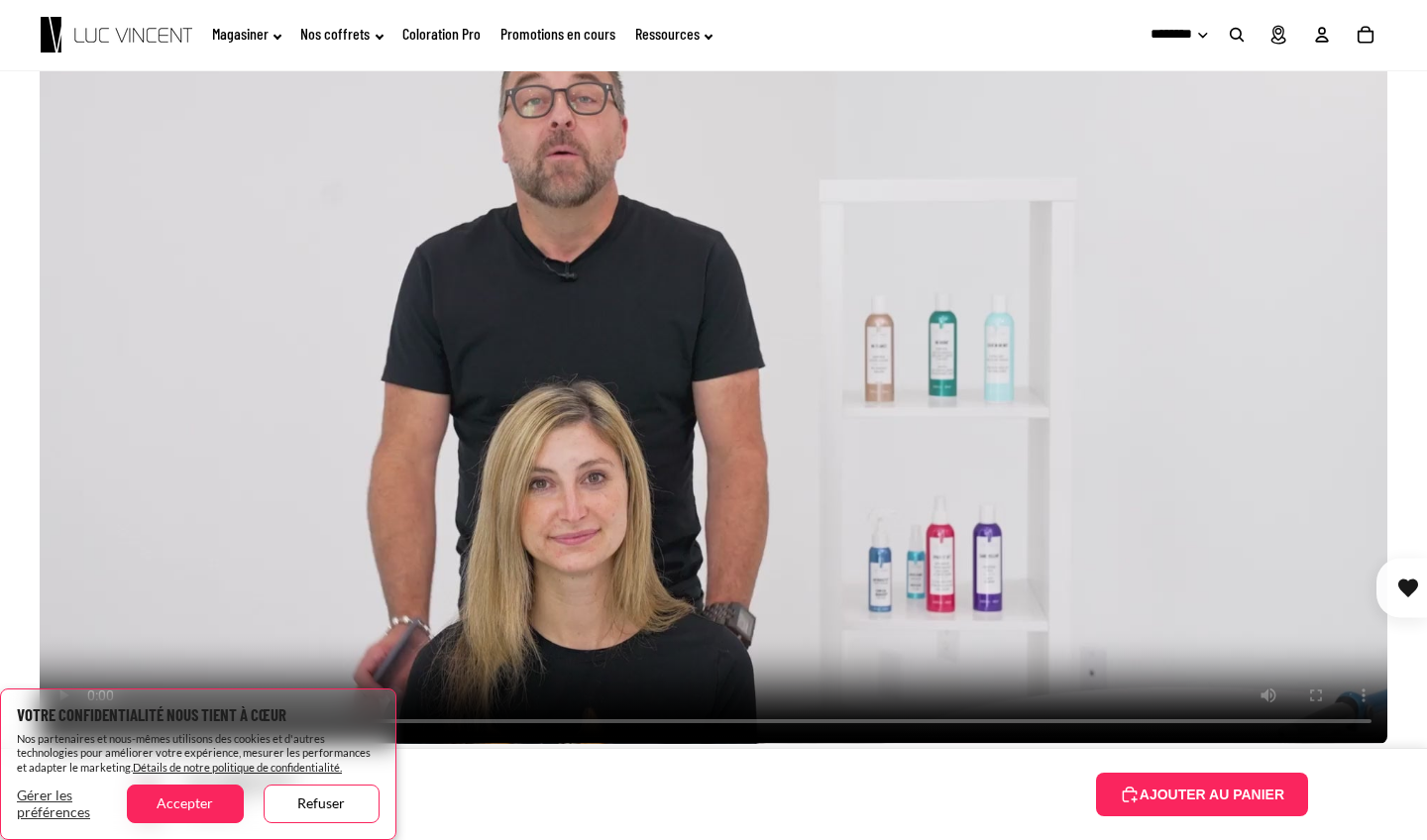click at bounding box center (714, 364) 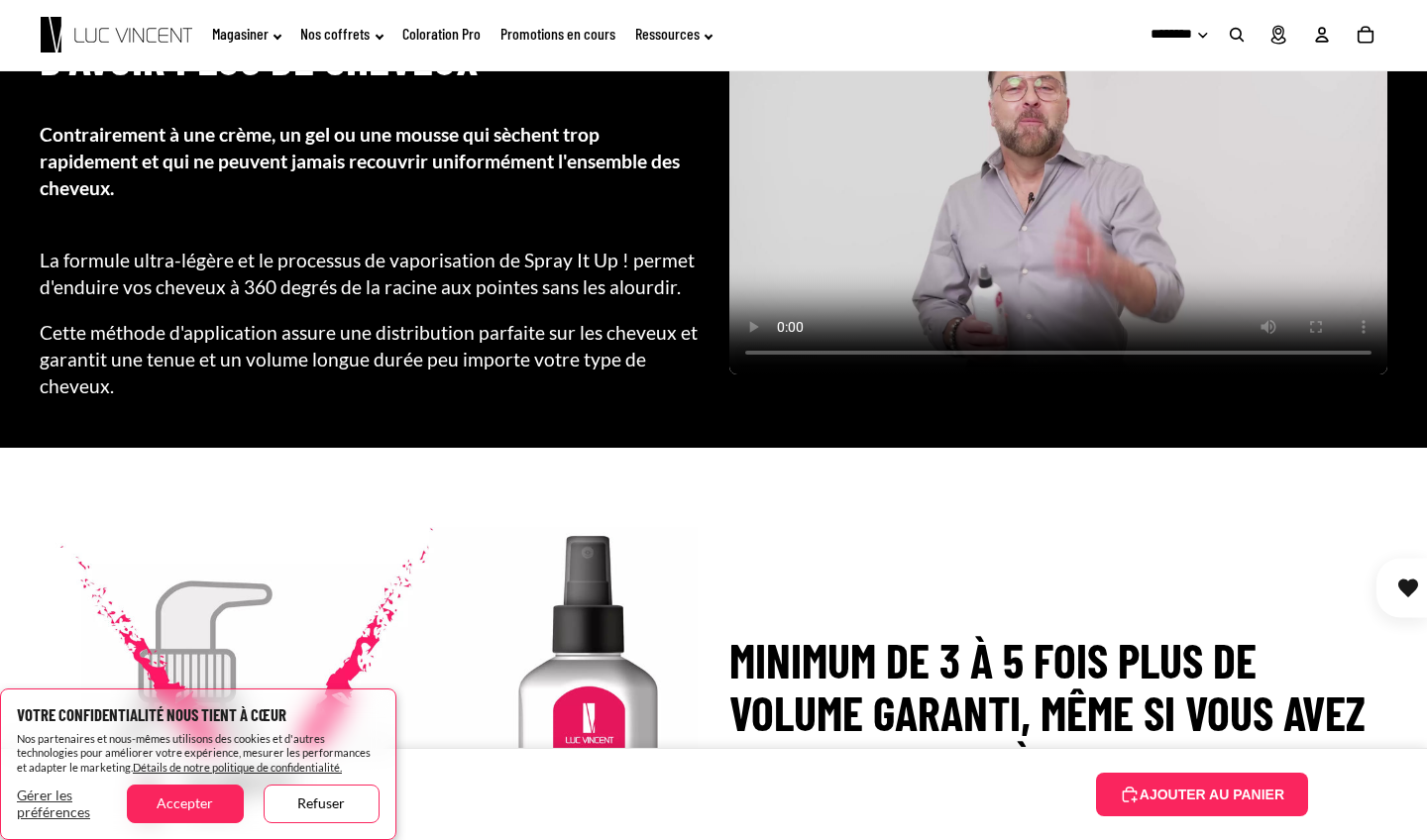 scroll, scrollTop: 2895, scrollLeft: 0, axis: vertical 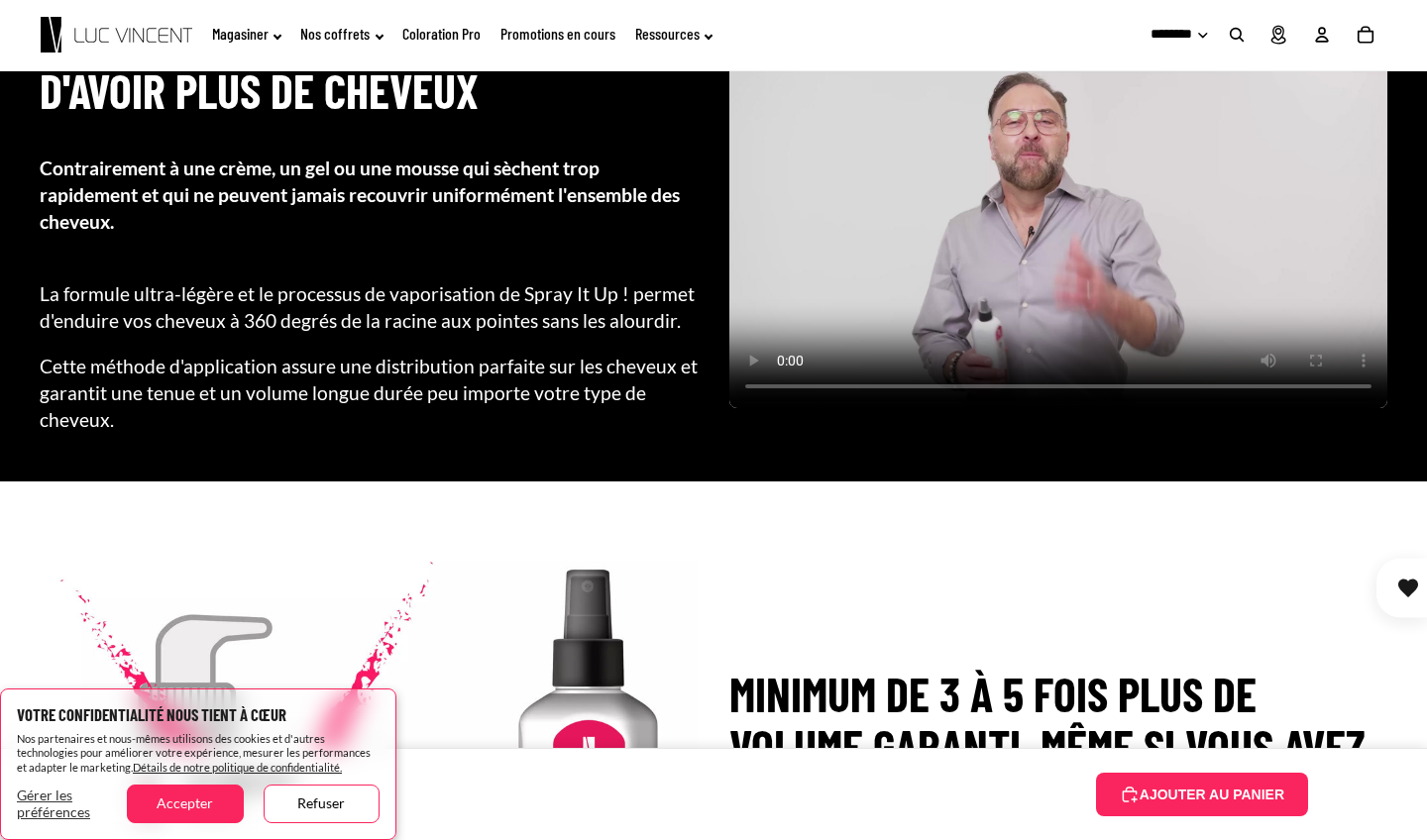 click on "Coloration Pro" 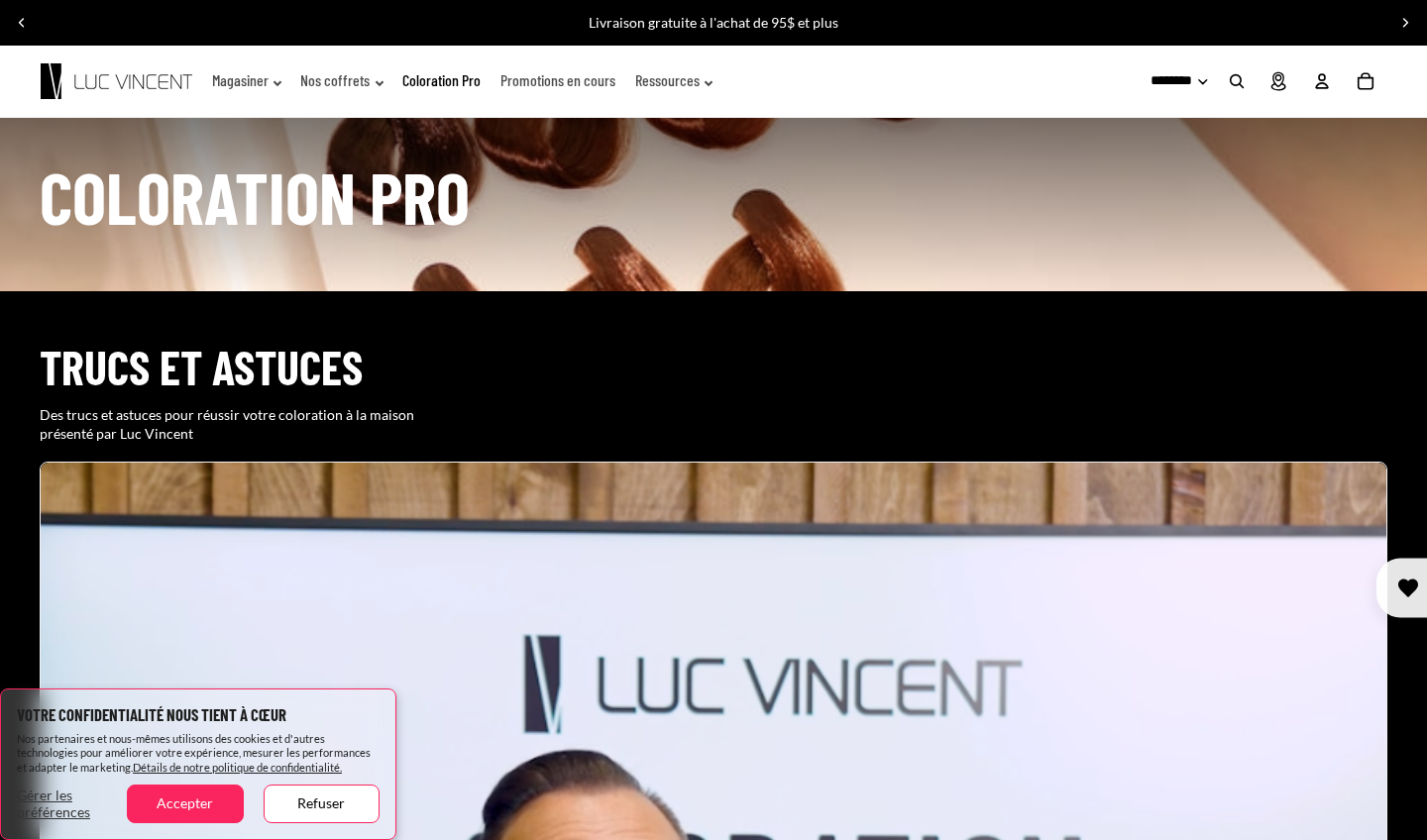 scroll, scrollTop: 0, scrollLeft: 0, axis: both 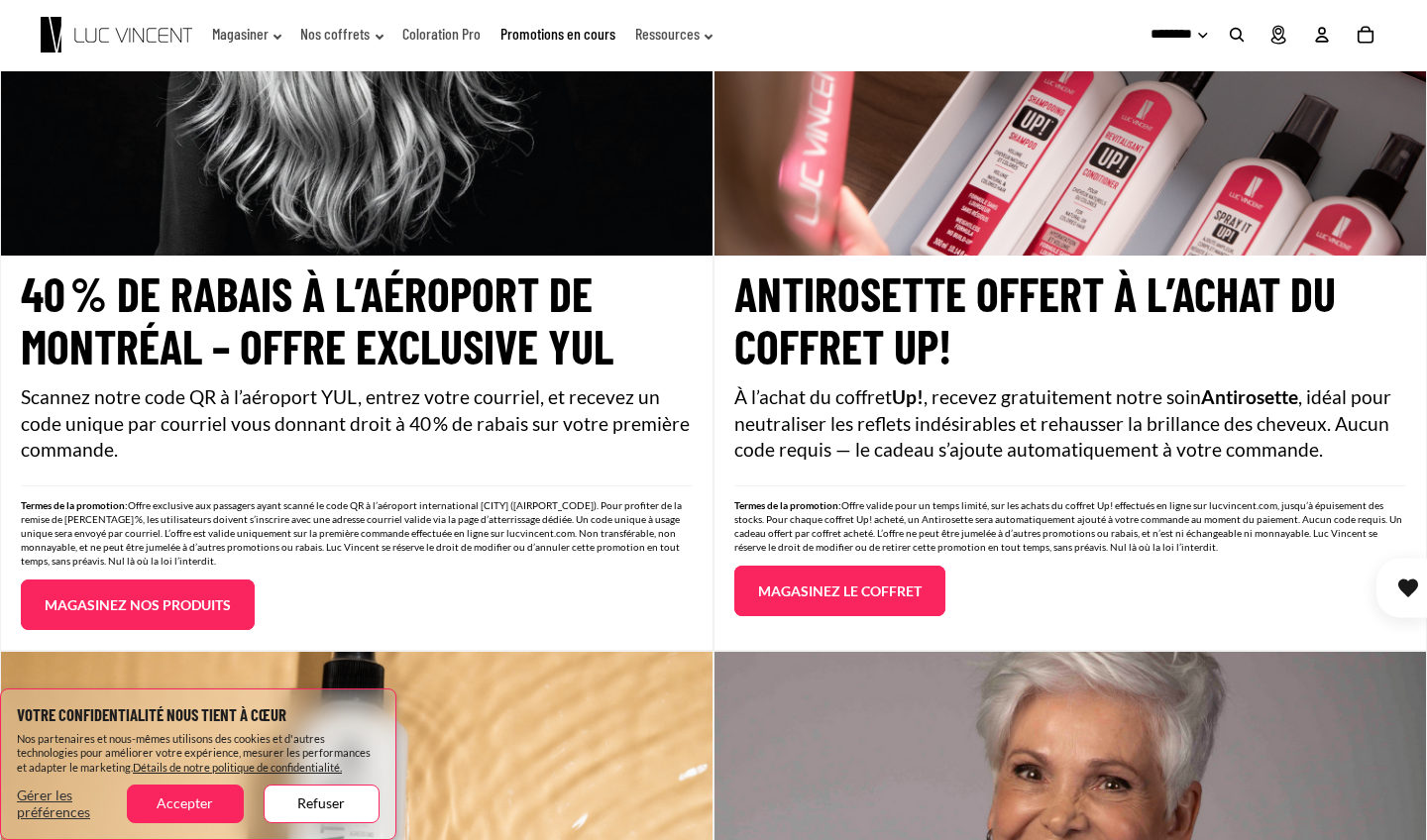click on "Magasinez nos produits" at bounding box center [138, 605] 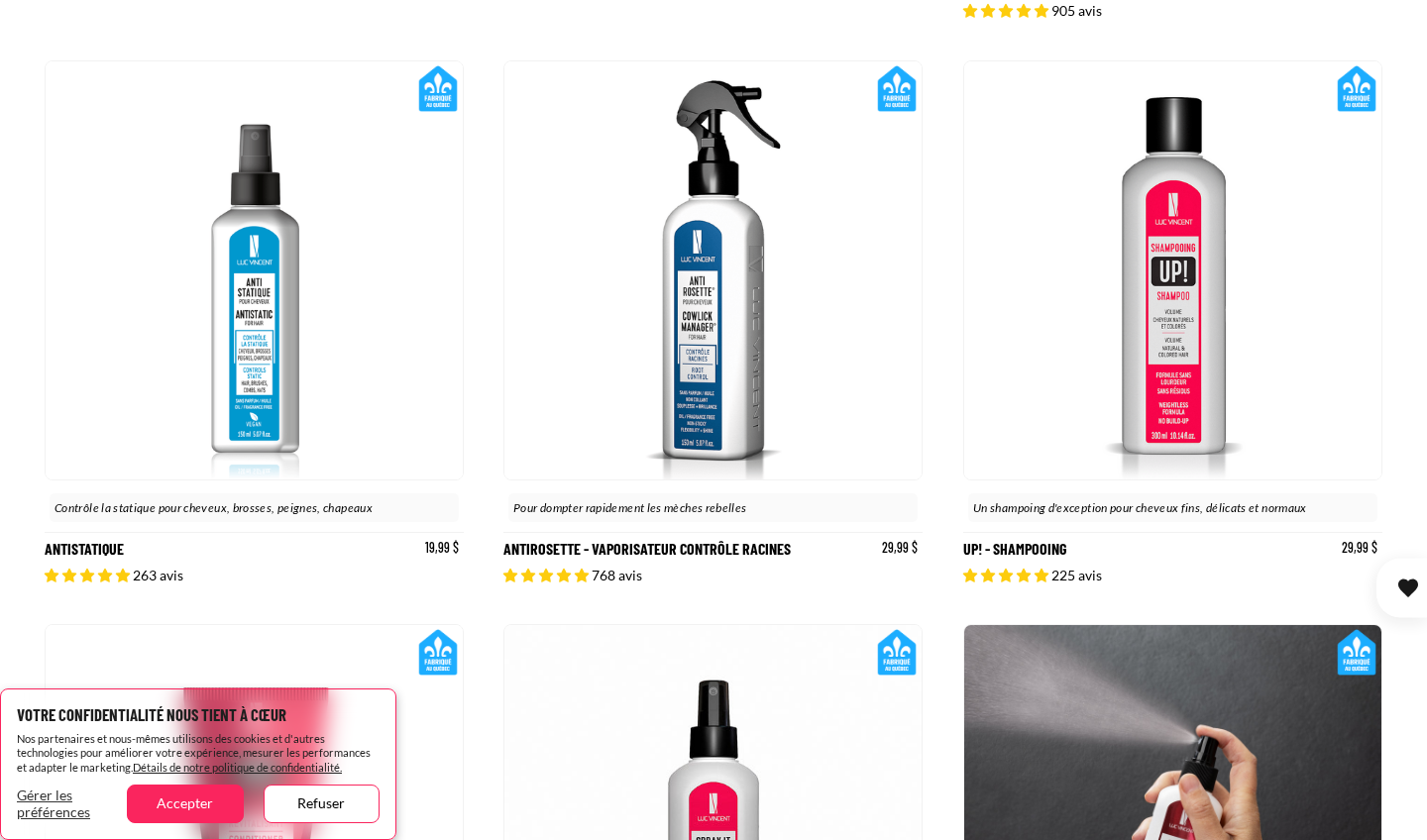 scroll, scrollTop: 1034, scrollLeft: 0, axis: vertical 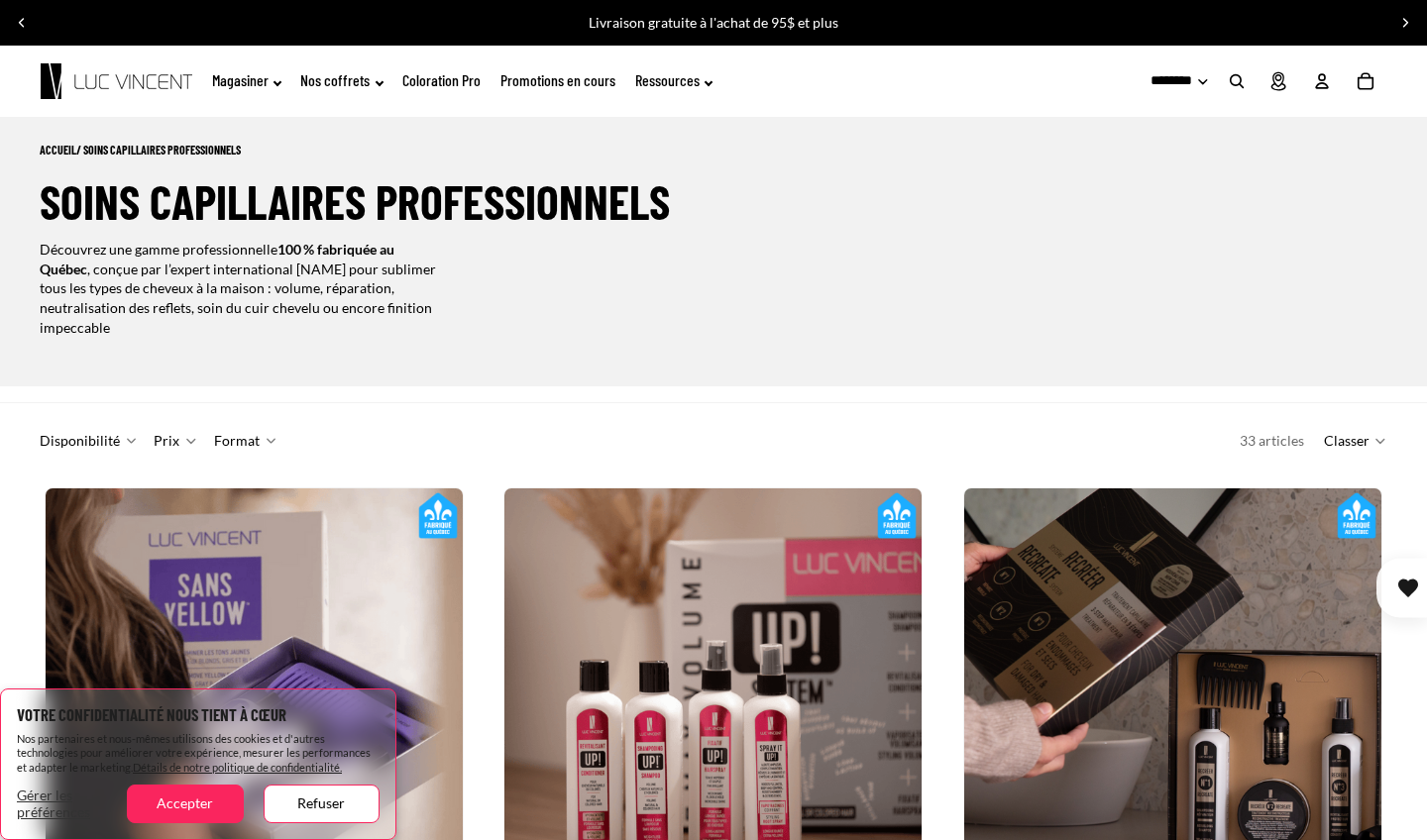 click on "Accepter" at bounding box center (184, 803) 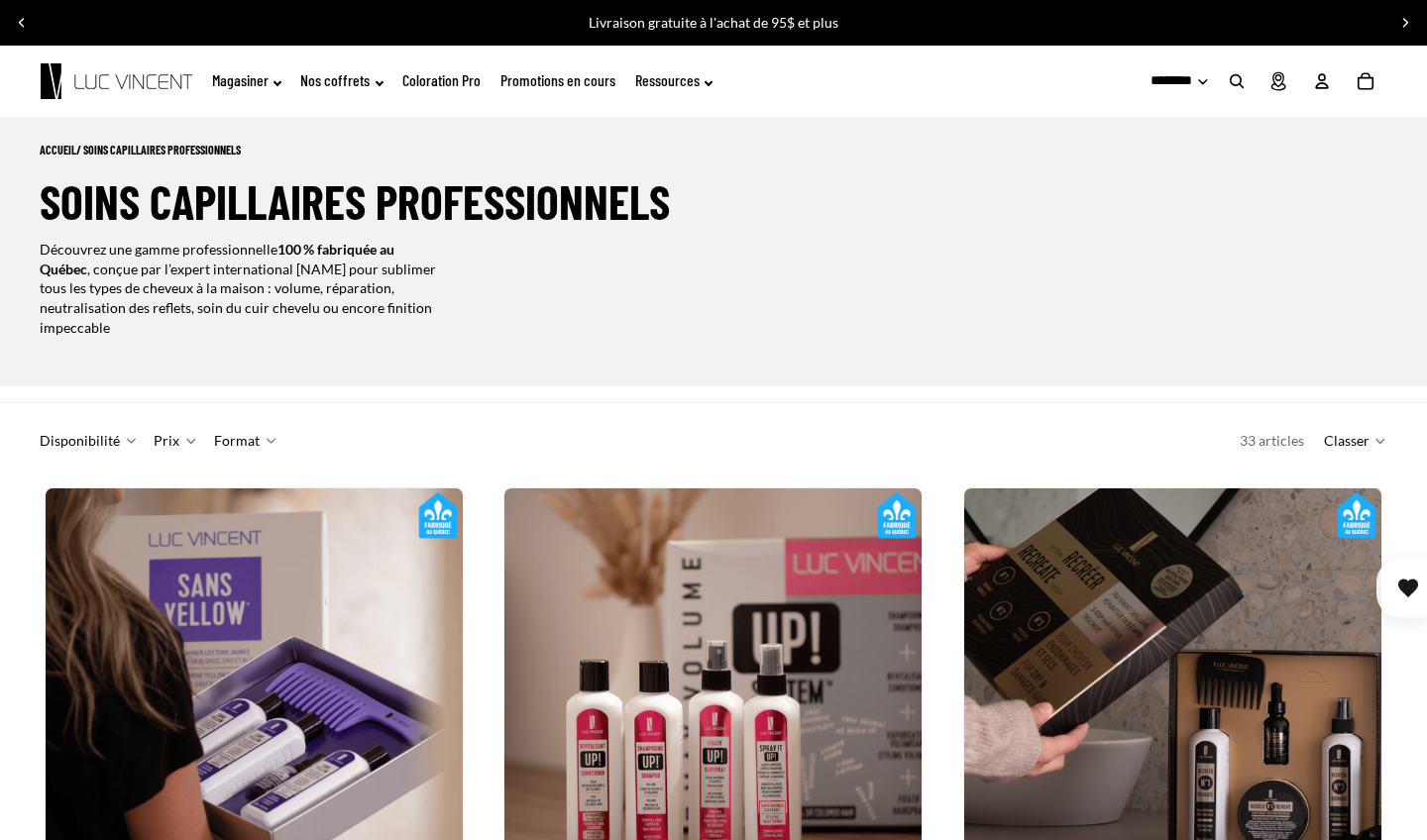 scroll, scrollTop: 0, scrollLeft: 0, axis: both 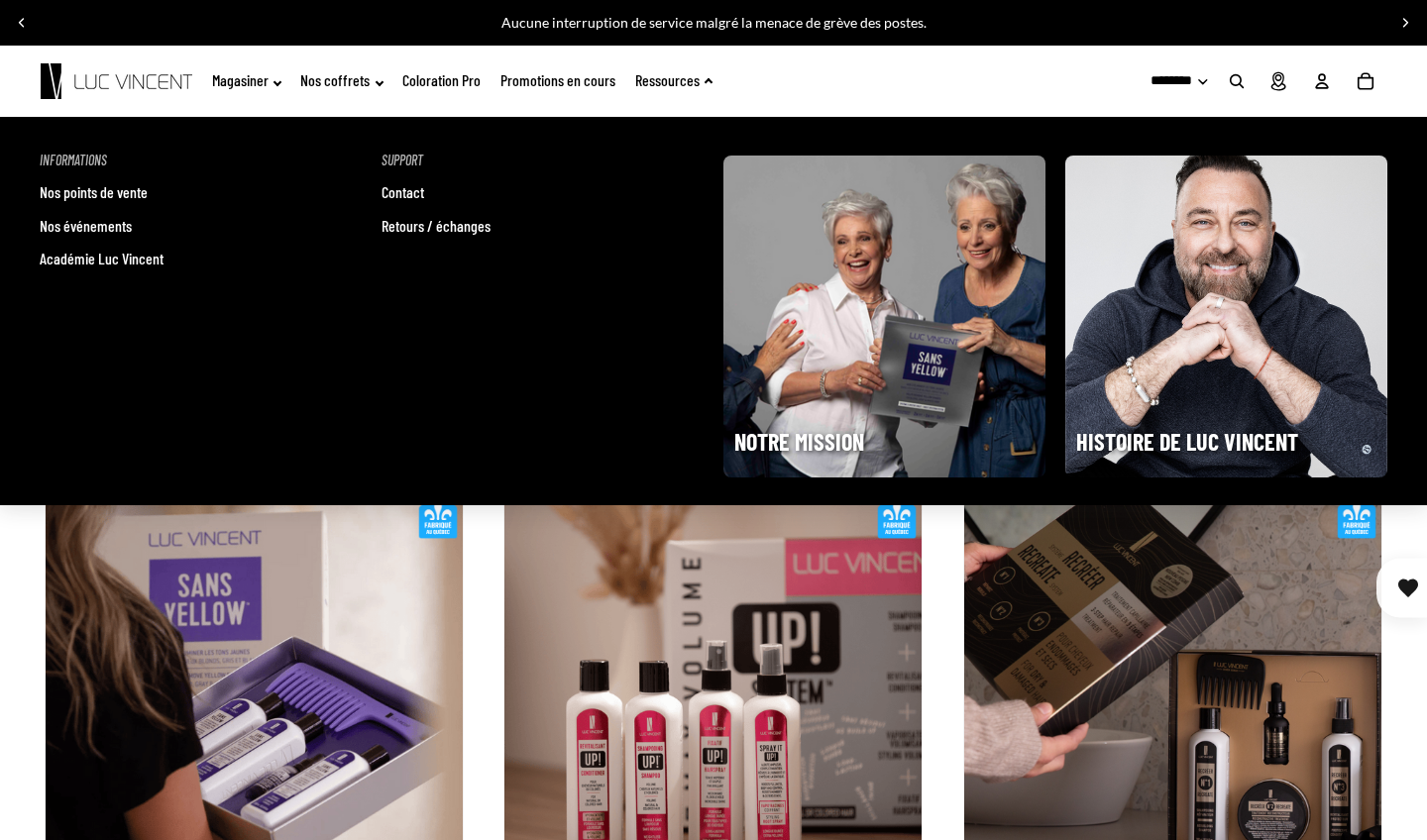 click on "Nos points de vente" at bounding box center [93, 192] 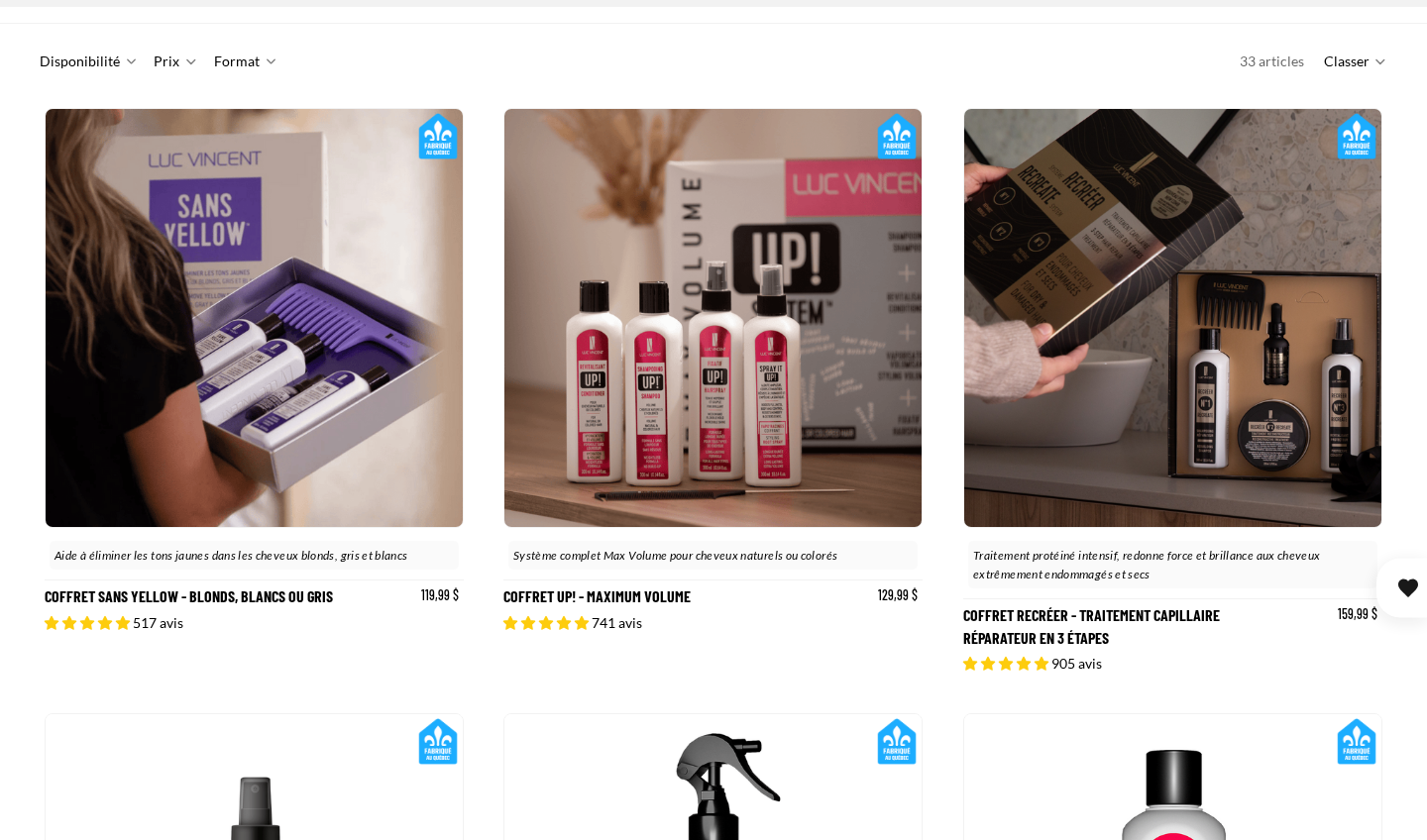scroll, scrollTop: 206, scrollLeft: 0, axis: vertical 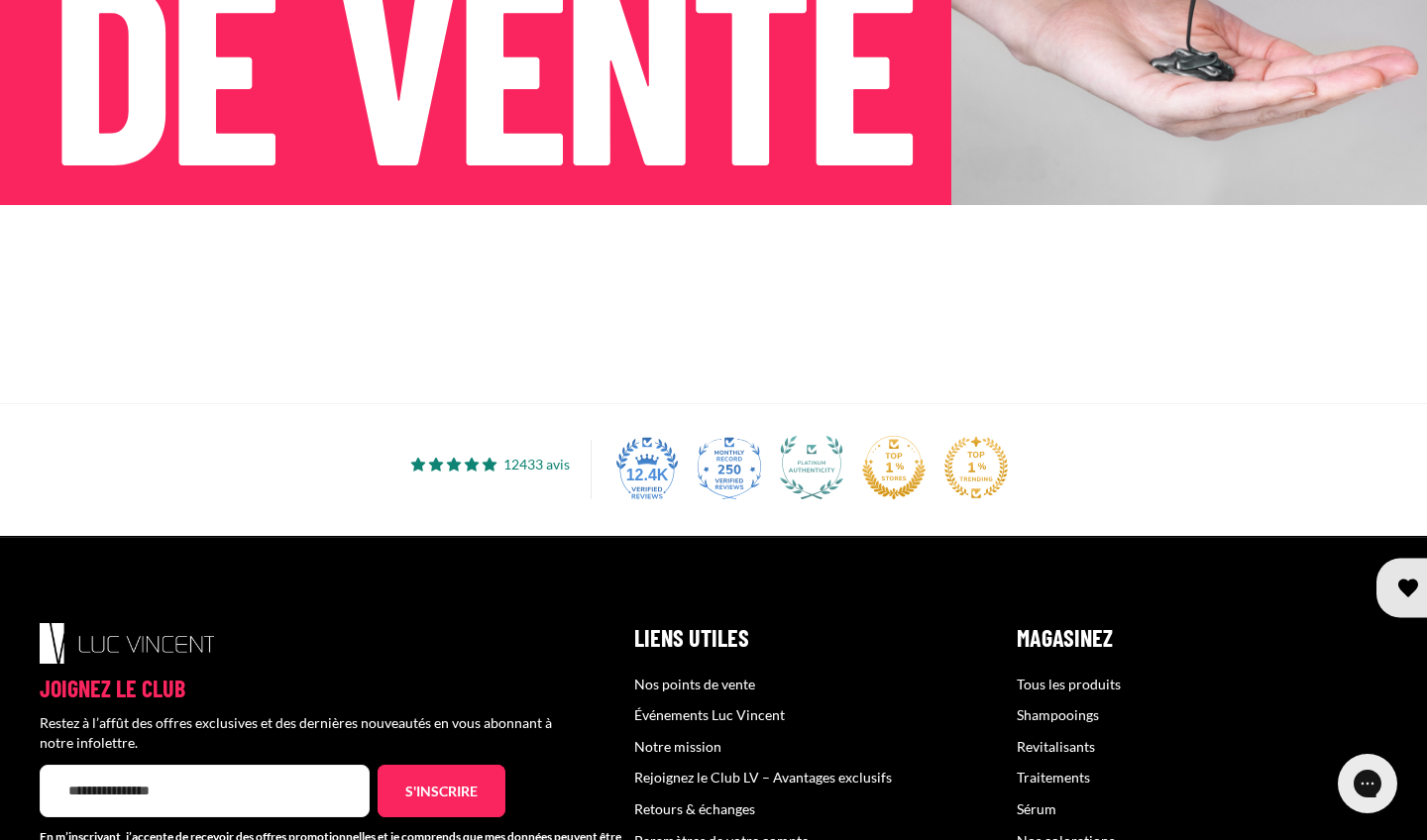 drag, startPoint x: 1415, startPoint y: 763, endPoint x: 1419, endPoint y: 702, distance: 61.13101 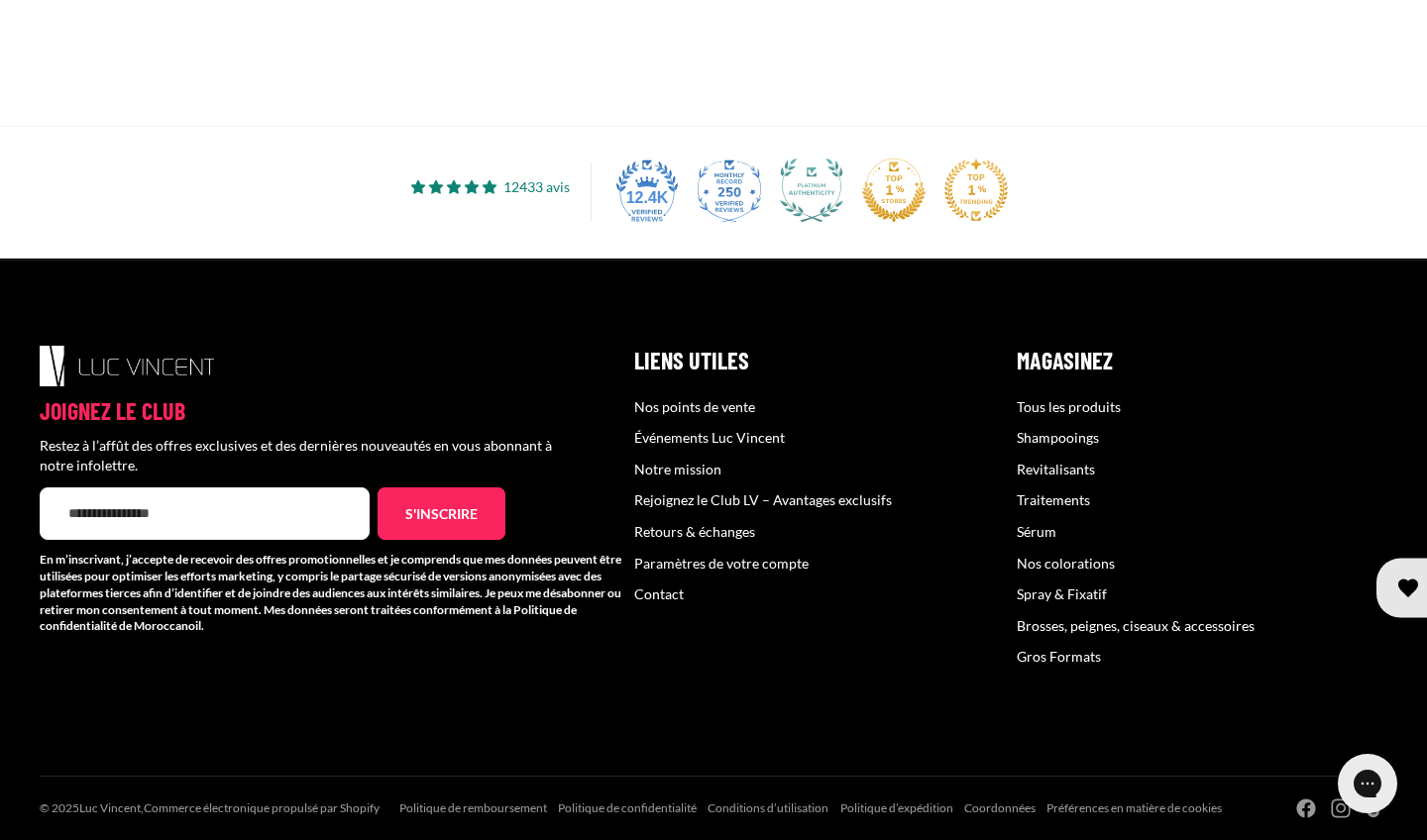 scroll, scrollTop: 790, scrollLeft: 0, axis: vertical 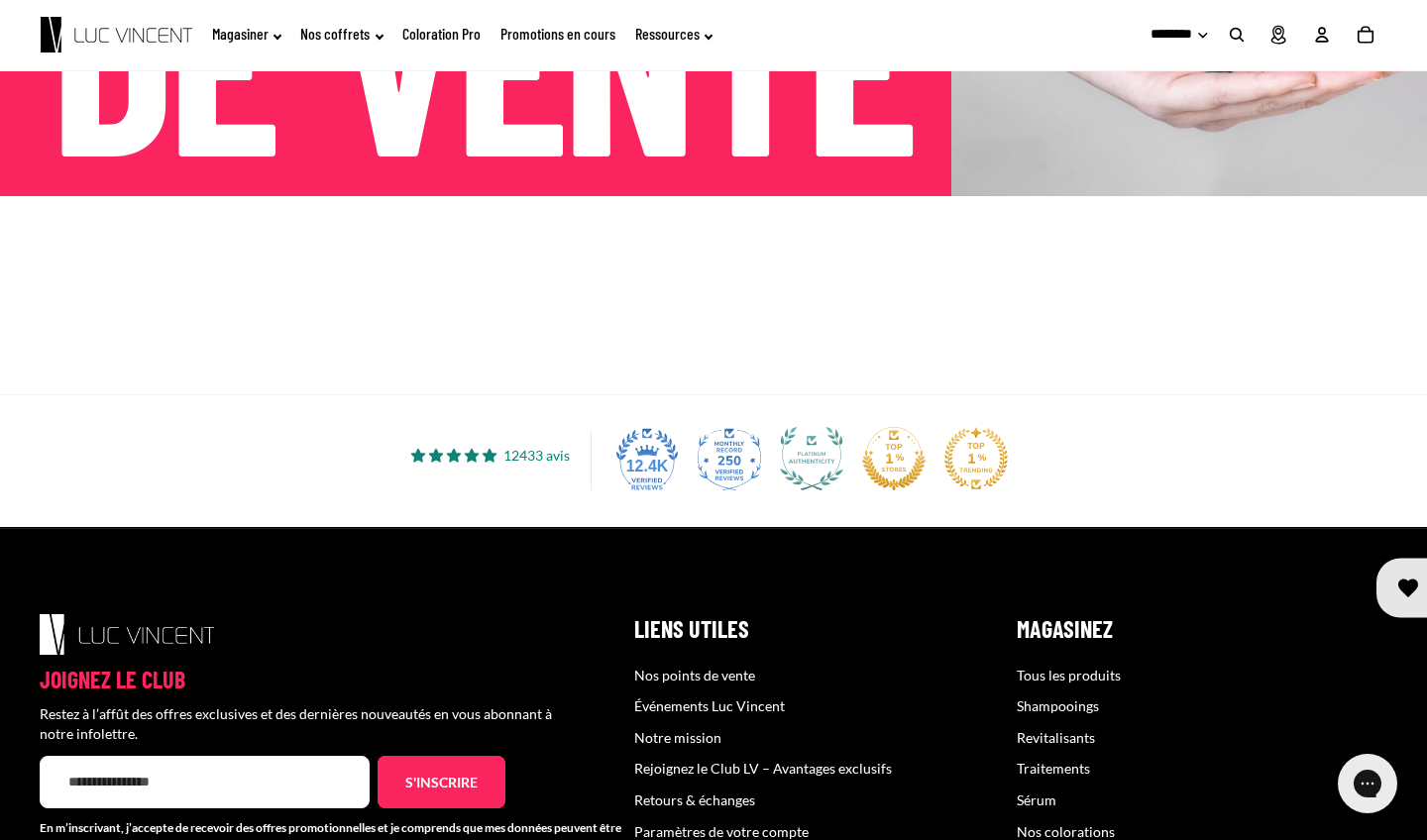 click at bounding box center [714, 295] 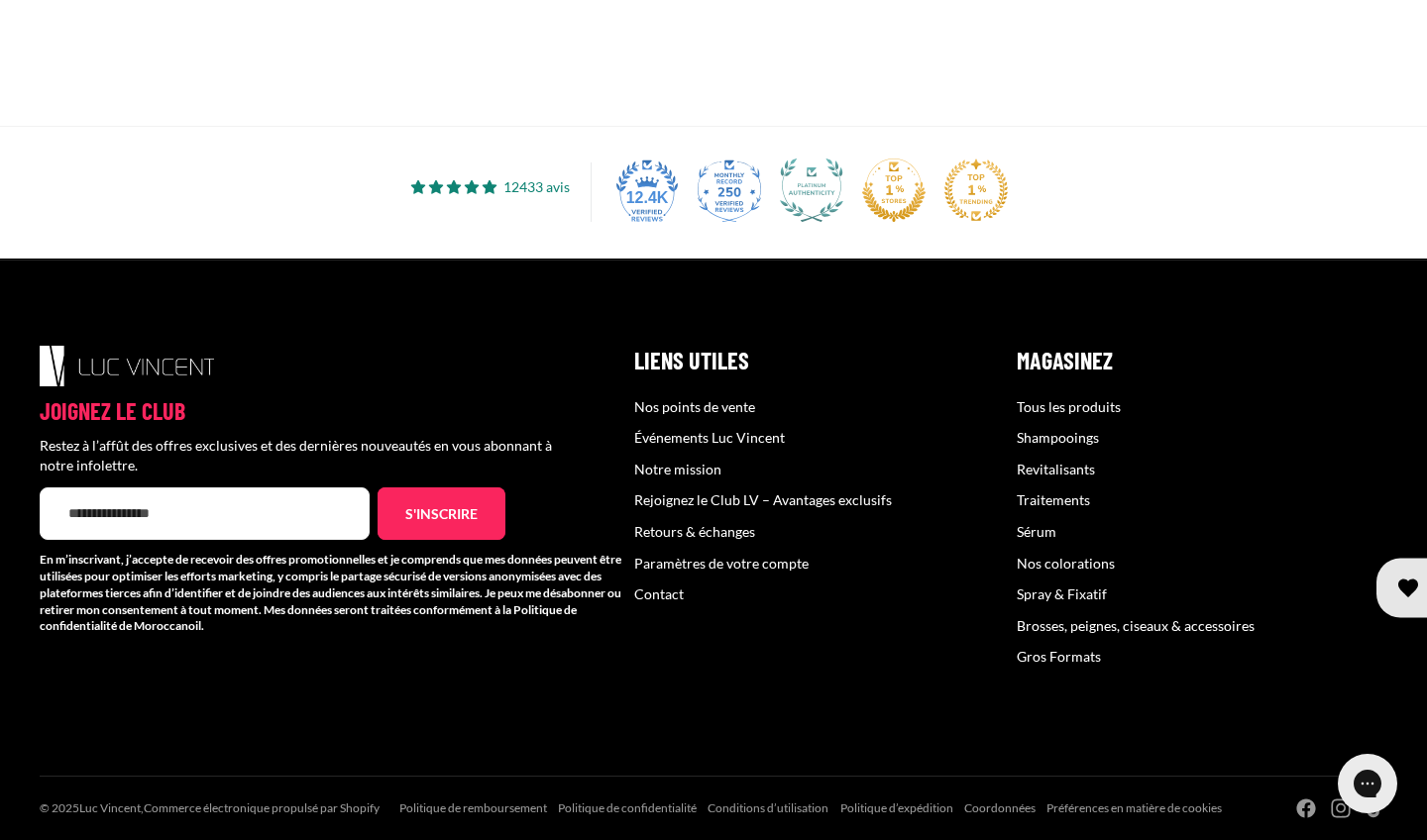 scroll, scrollTop: 723, scrollLeft: 0, axis: vertical 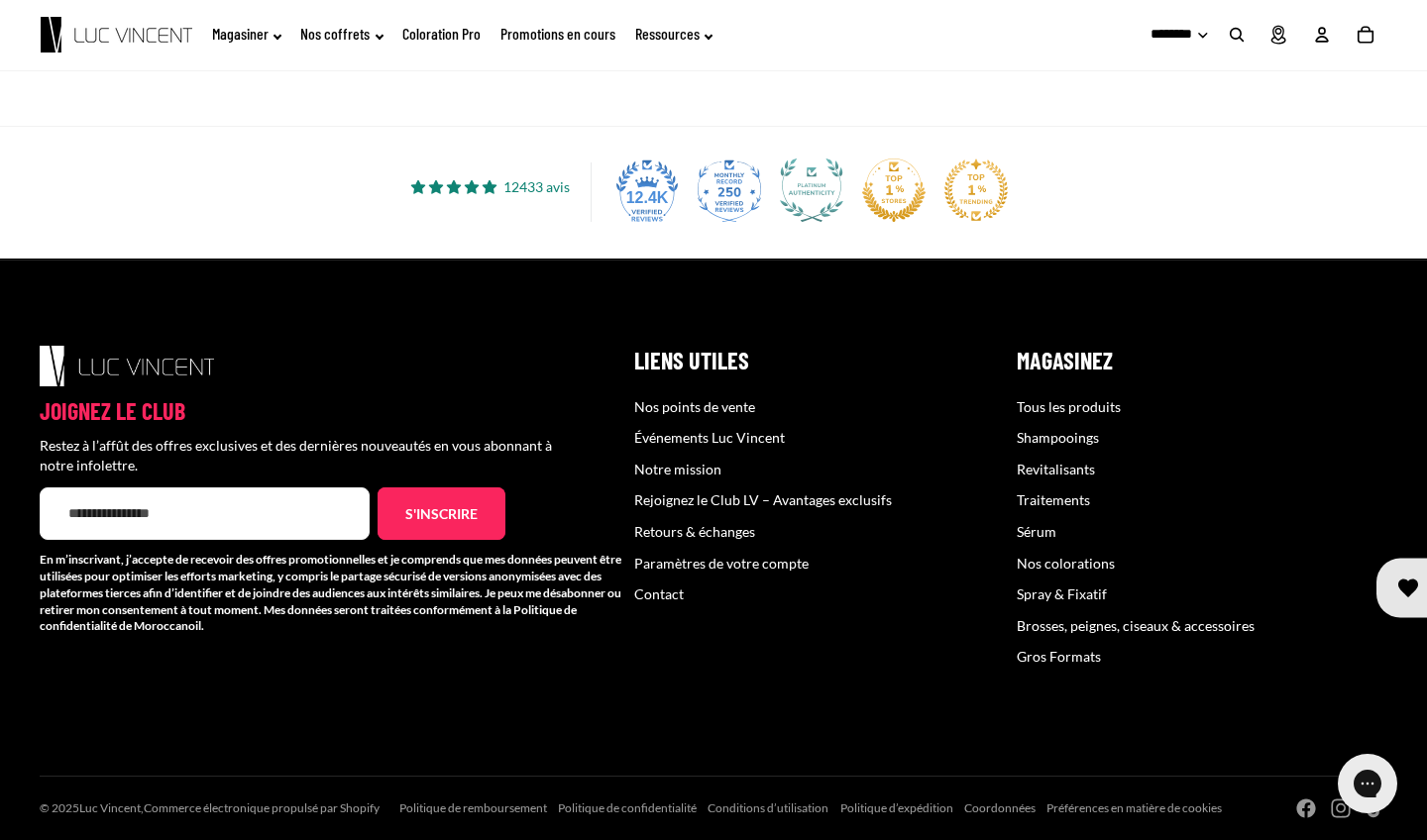click at bounding box center (714, 27) 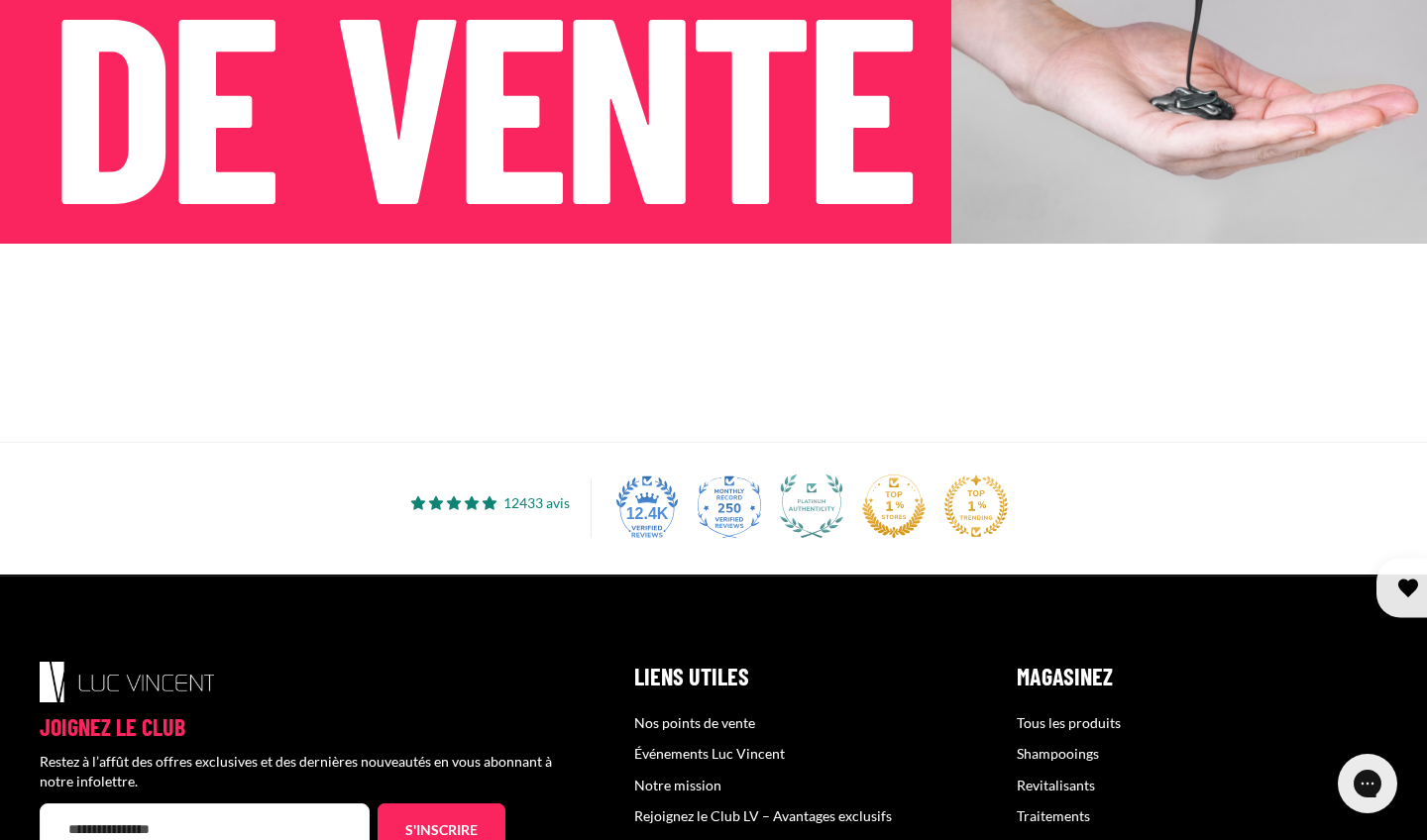 scroll, scrollTop: 403, scrollLeft: 0, axis: vertical 